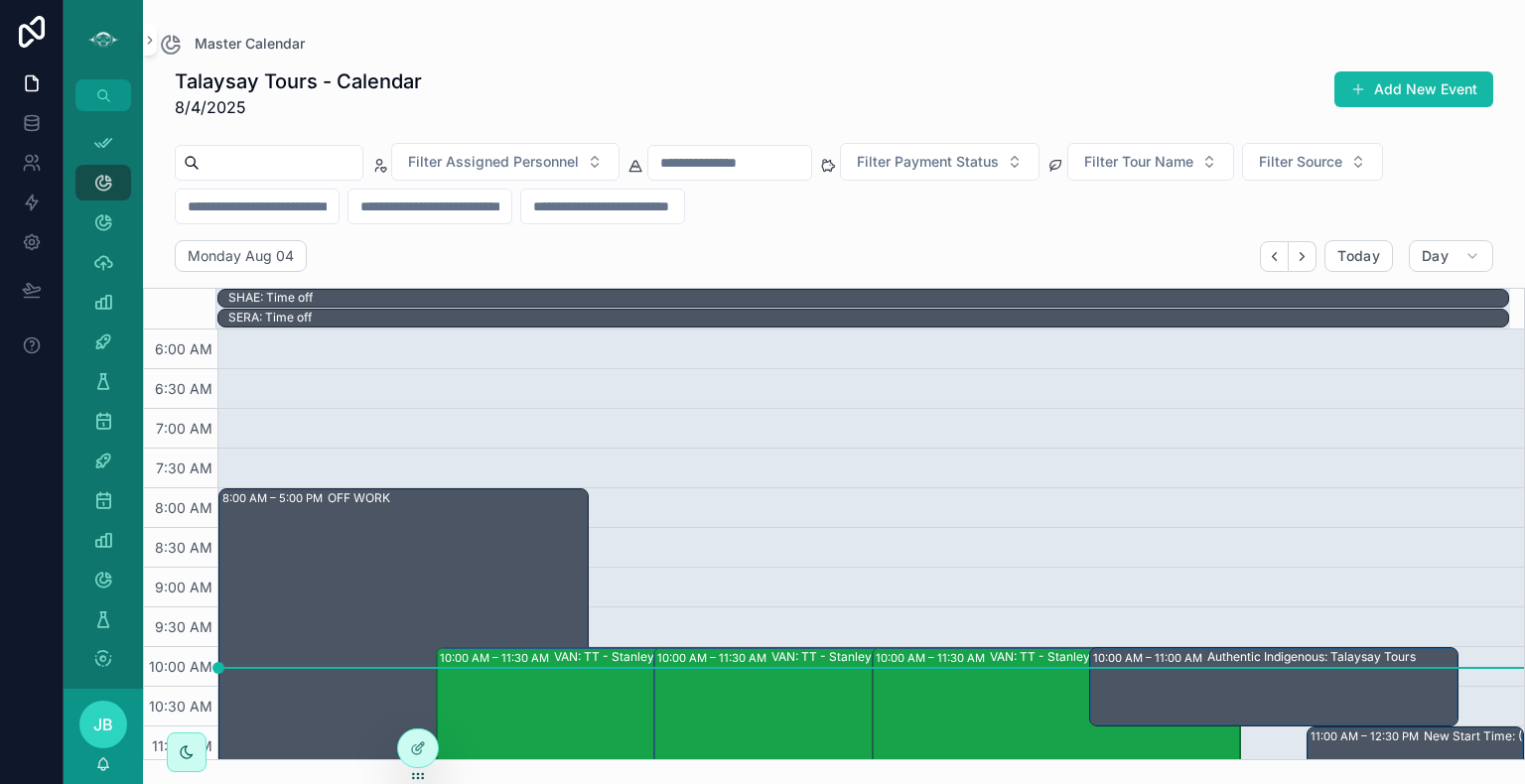 scroll, scrollTop: 0, scrollLeft: 0, axis: both 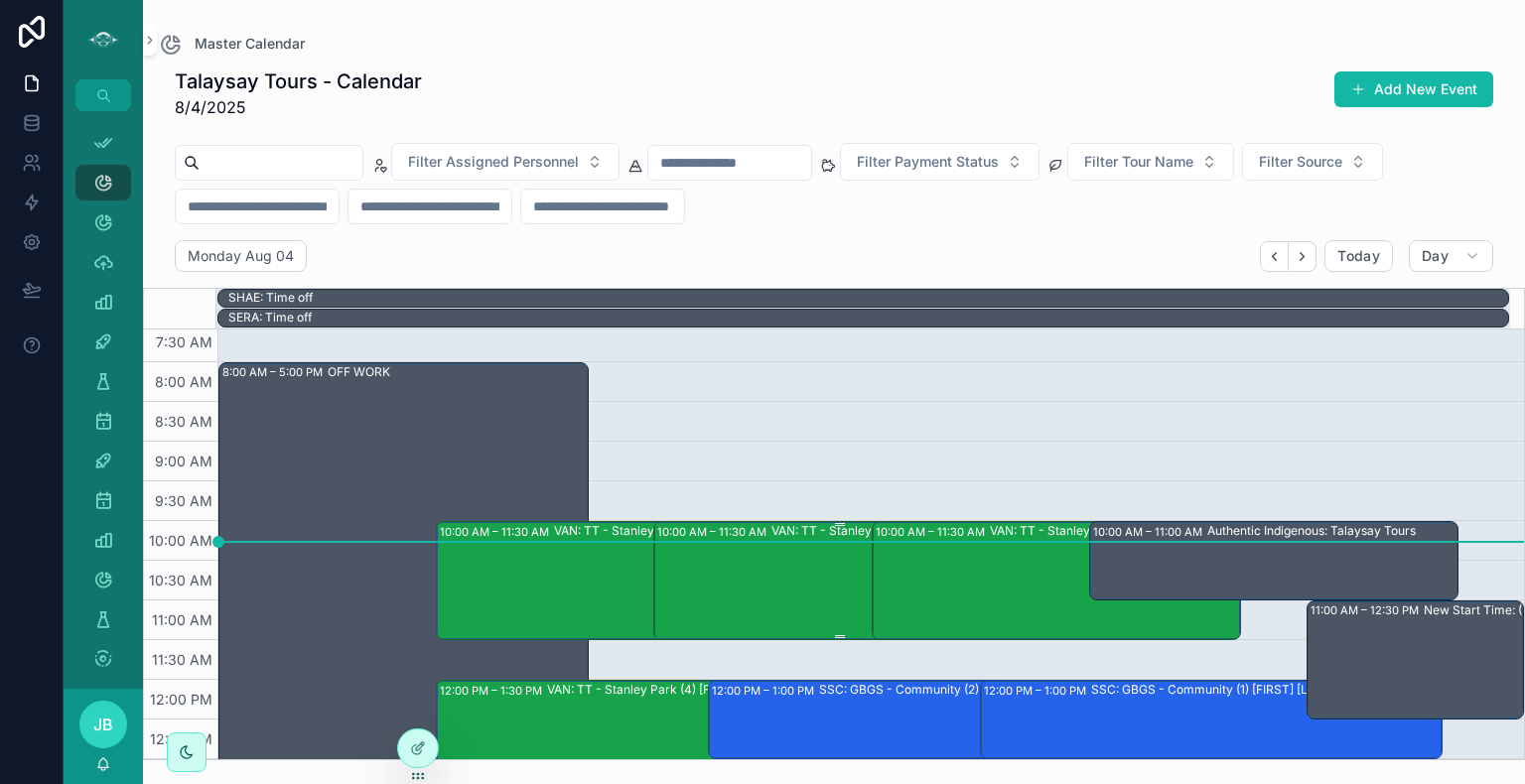 click on "VAN: TT - Stanley Park (1) [FIRST] [LAST], TW:UAVN-RYIY" at bounding box center [934, 580] 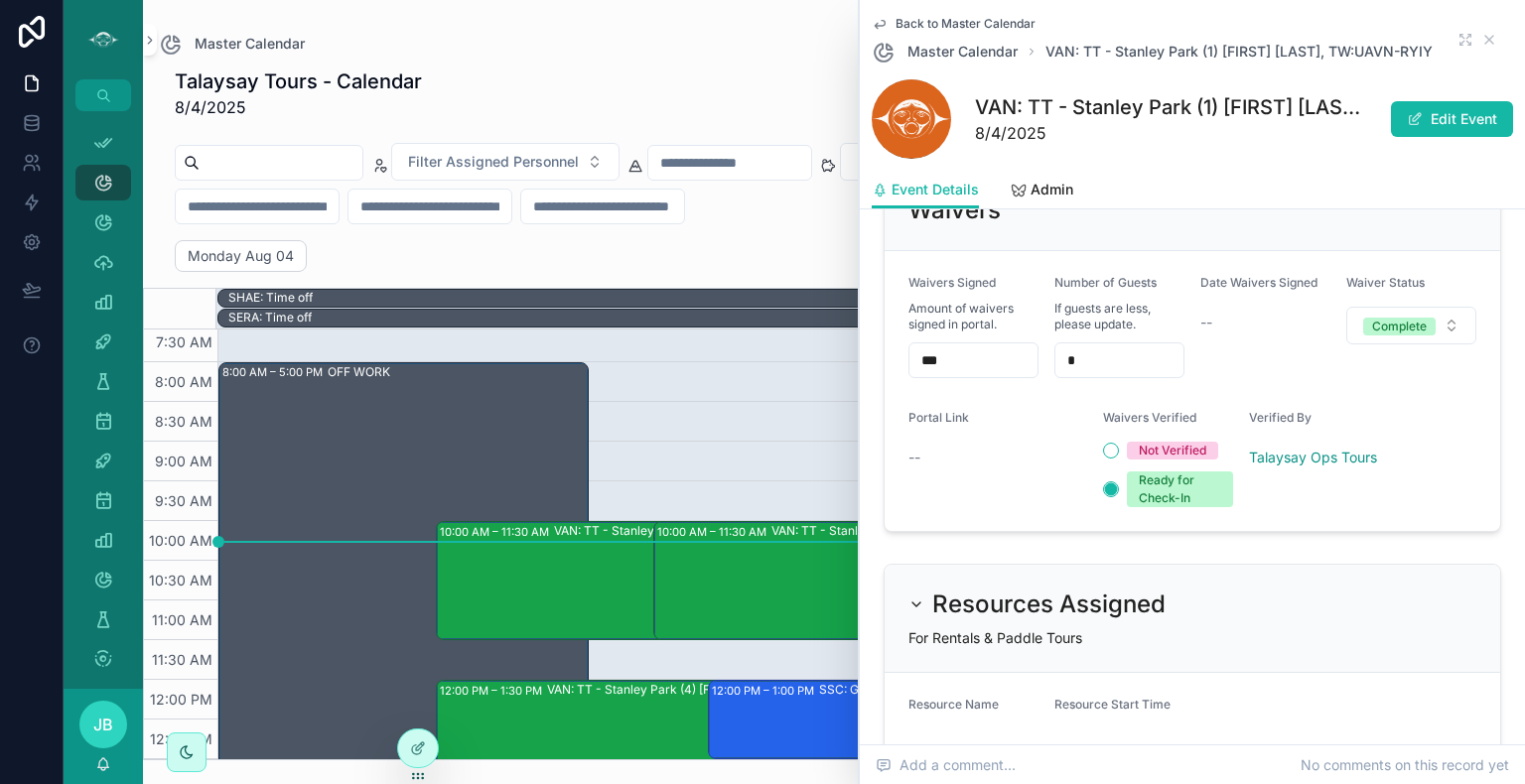 scroll, scrollTop: 1584, scrollLeft: 0, axis: vertical 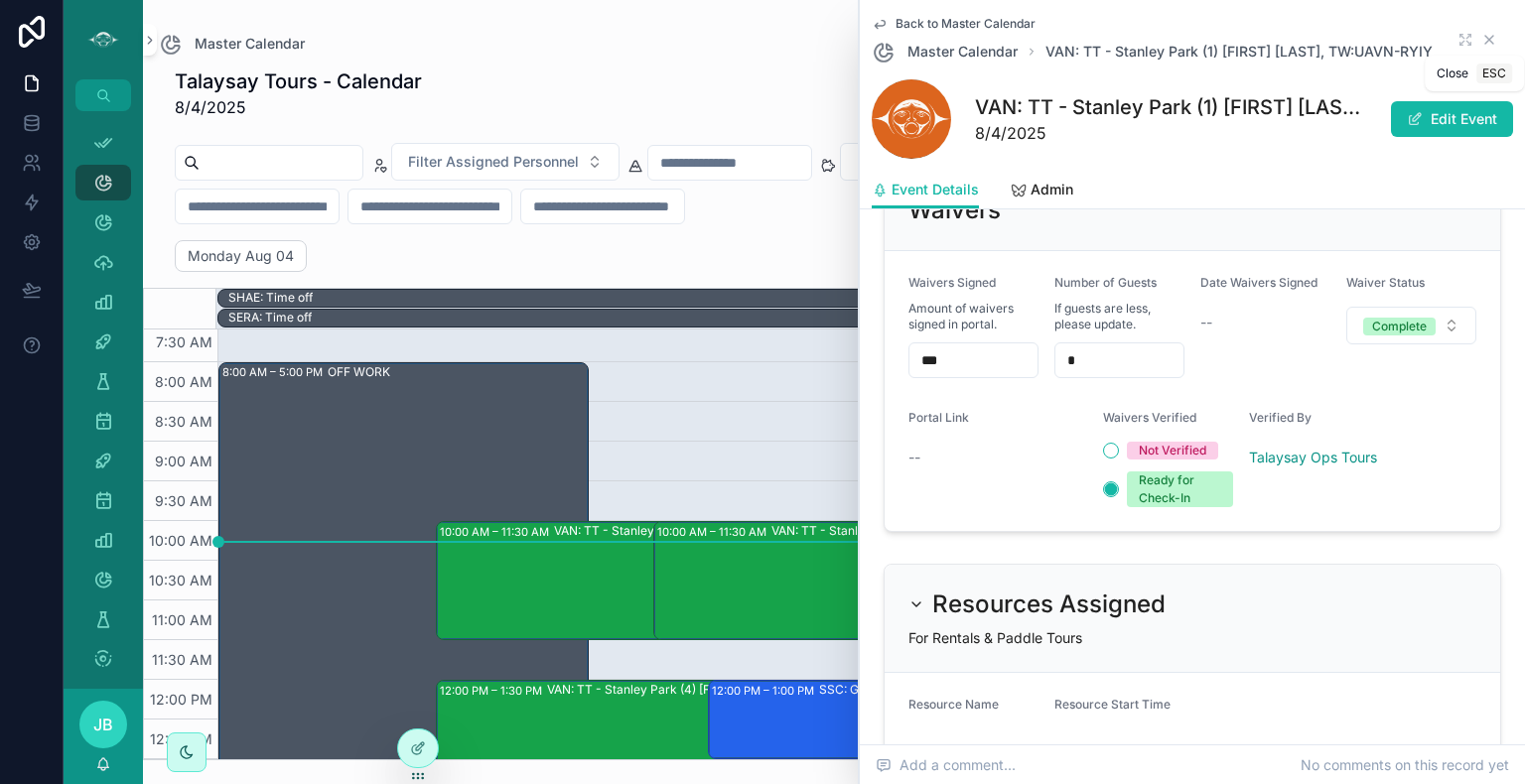 click 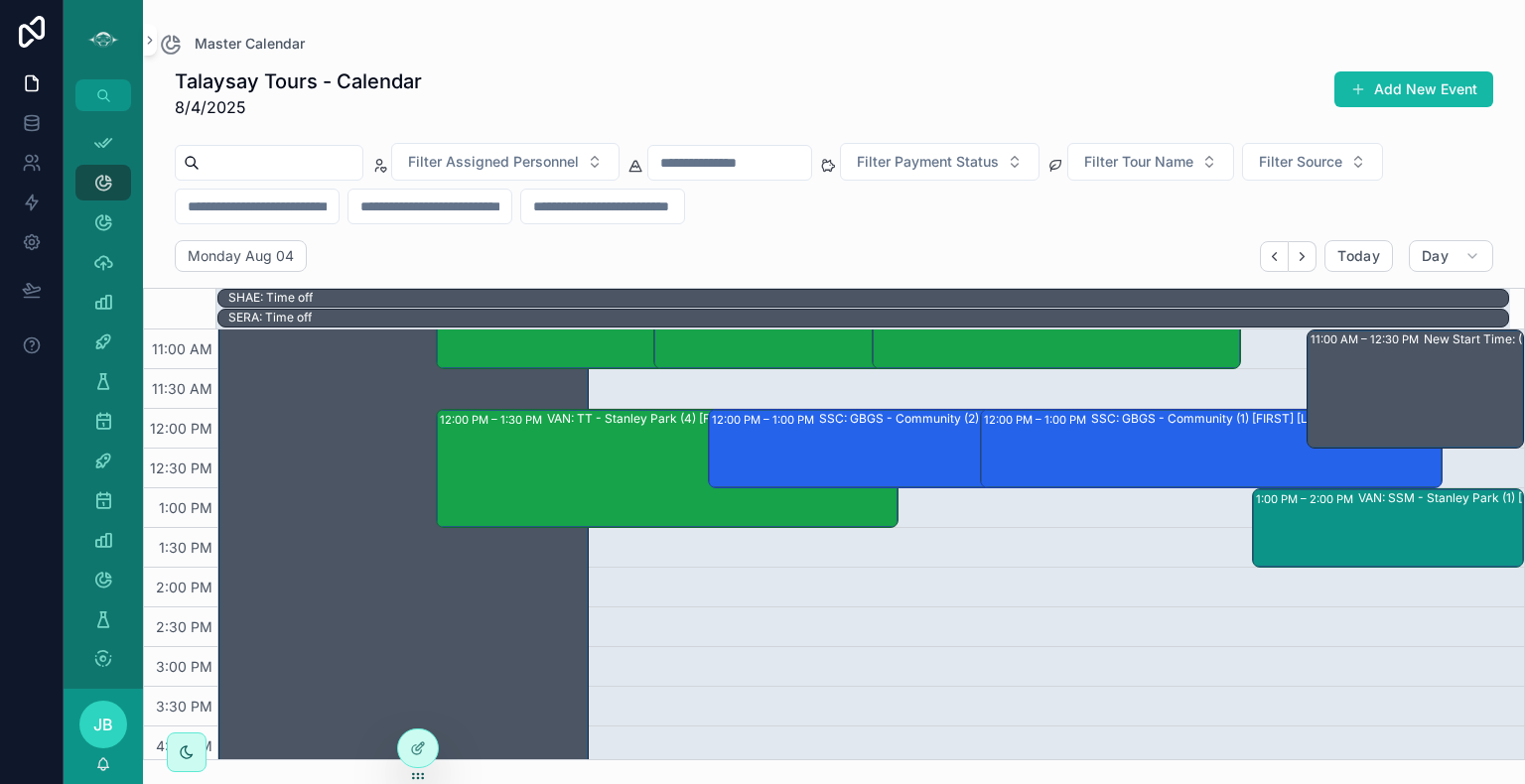 scroll, scrollTop: 396, scrollLeft: 0, axis: vertical 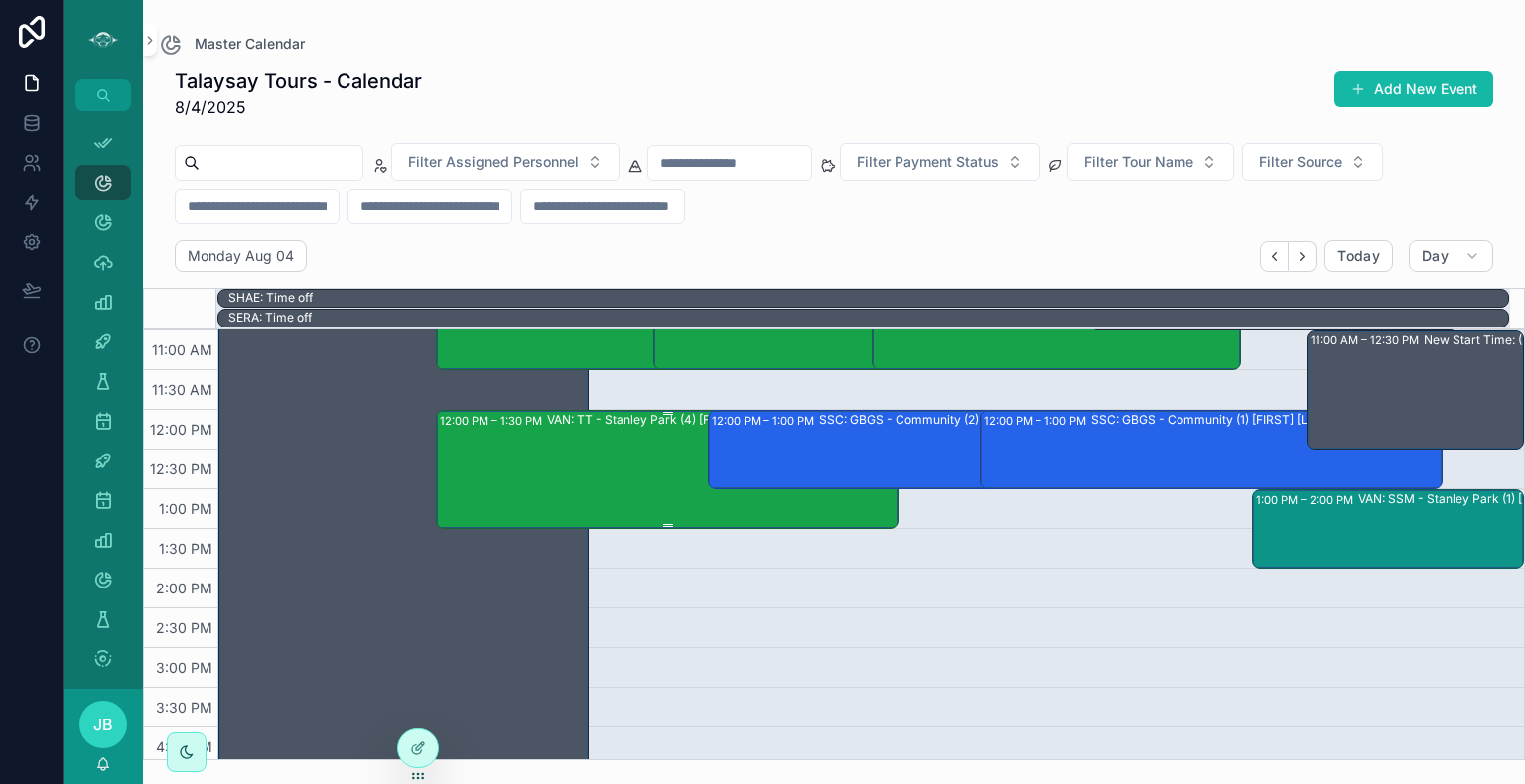 click on "VAN: TT - Stanley Park (4) [FIRST] [LAST], TW:RZCP-GEKT" at bounding box center [722, 468] 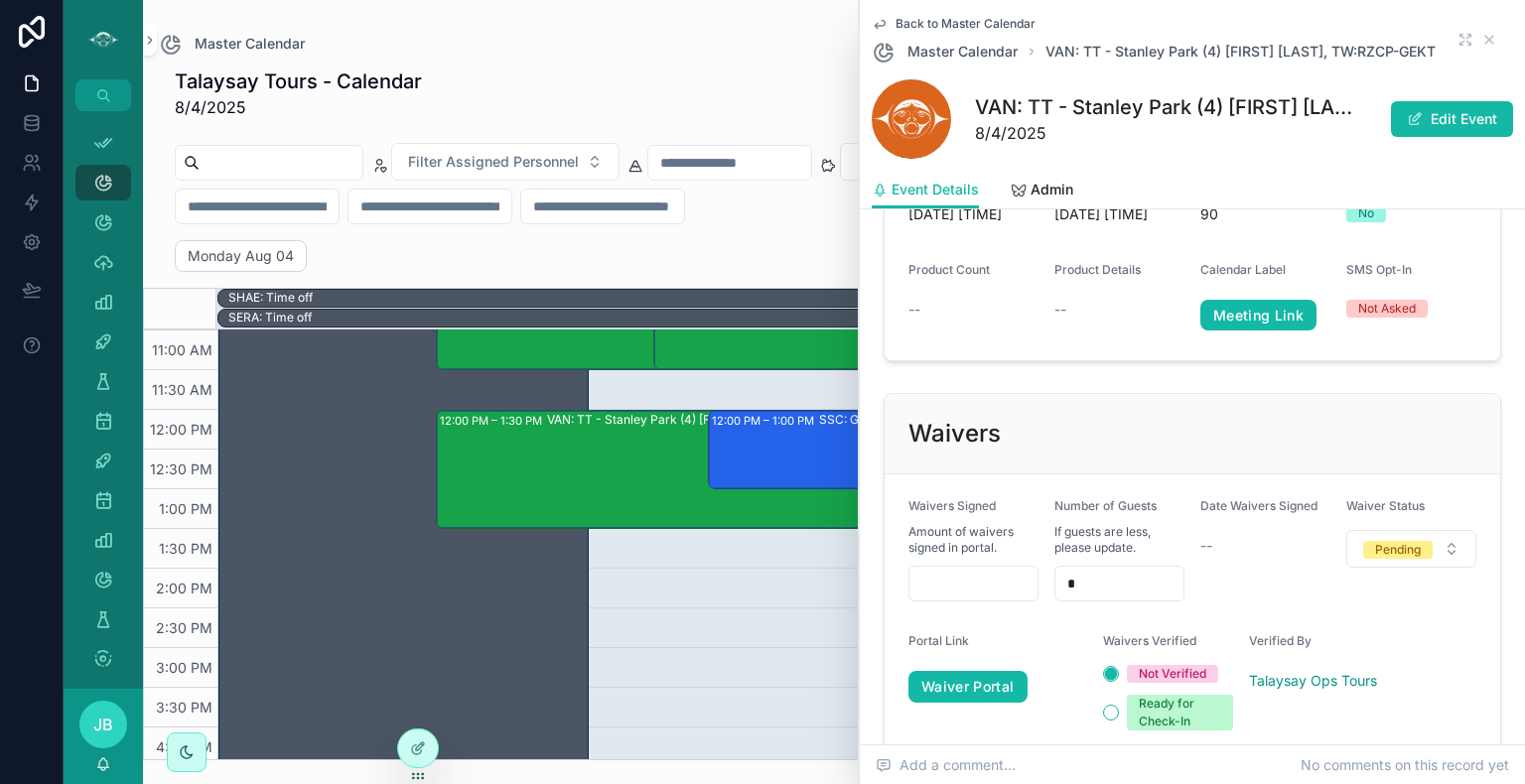 scroll, scrollTop: 1484, scrollLeft: 0, axis: vertical 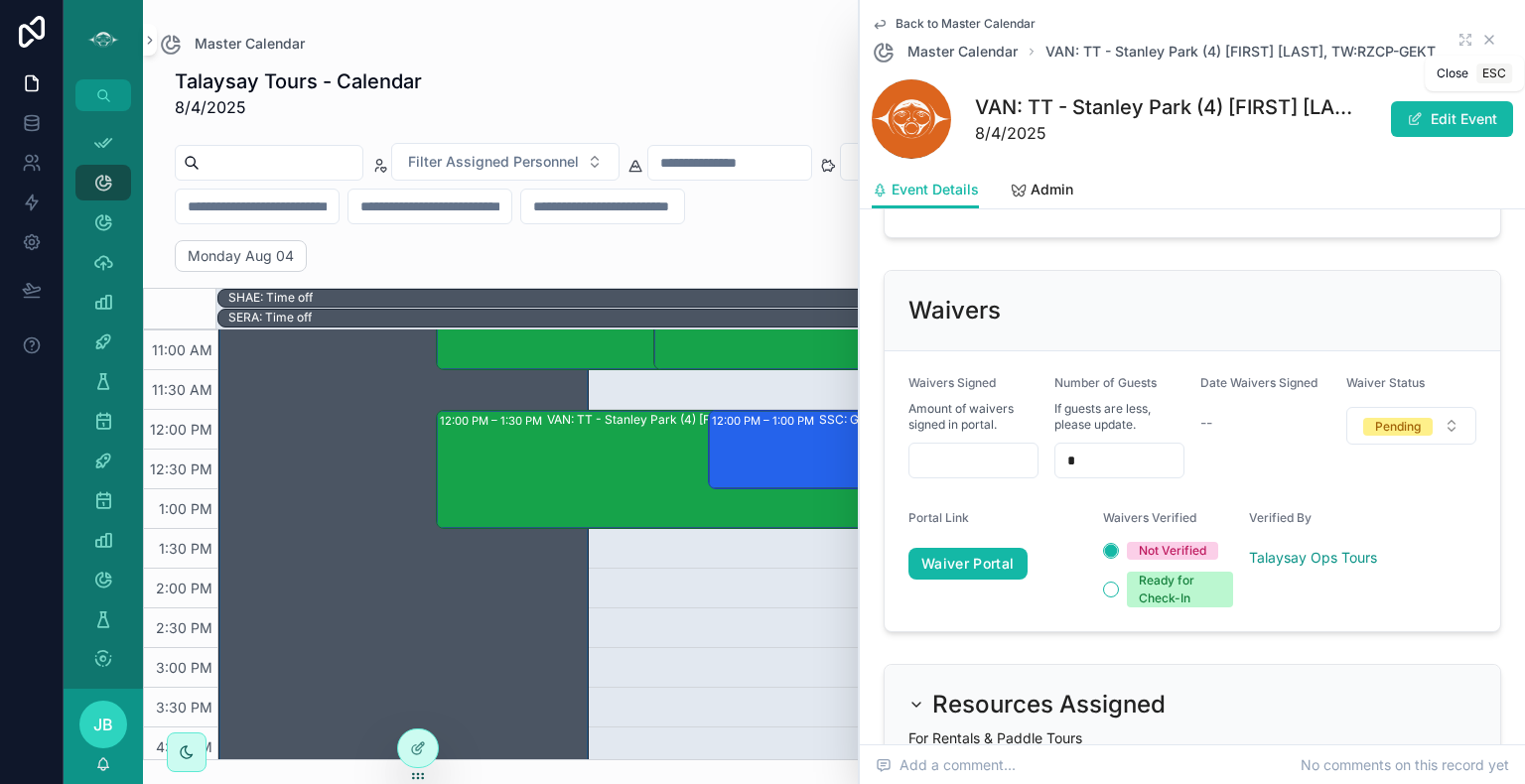 click 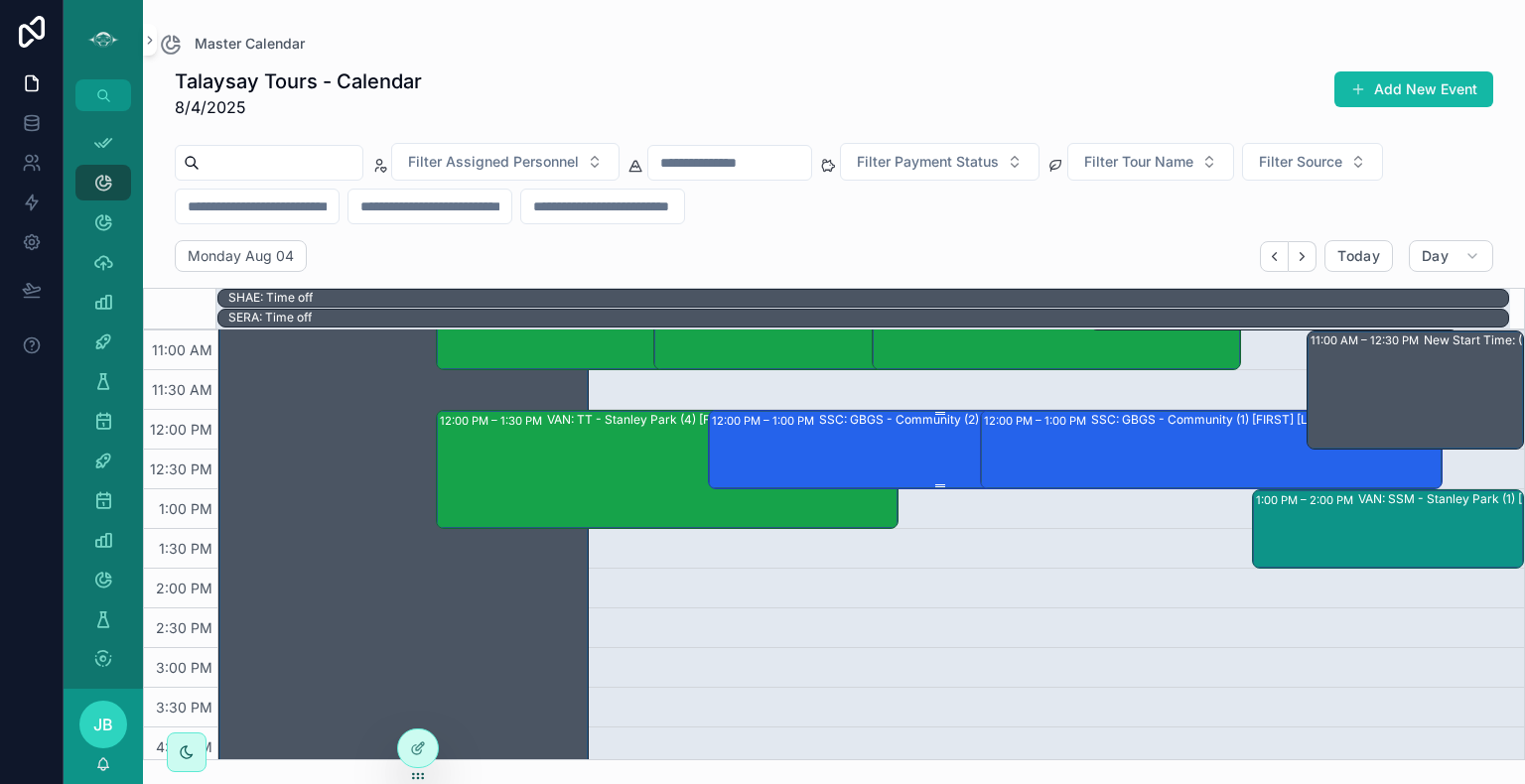 click on "SSC: GBGS - Community (2) [FIRST] [LAST], TW:YEIU-TVWD" at bounding box center (994, 449) 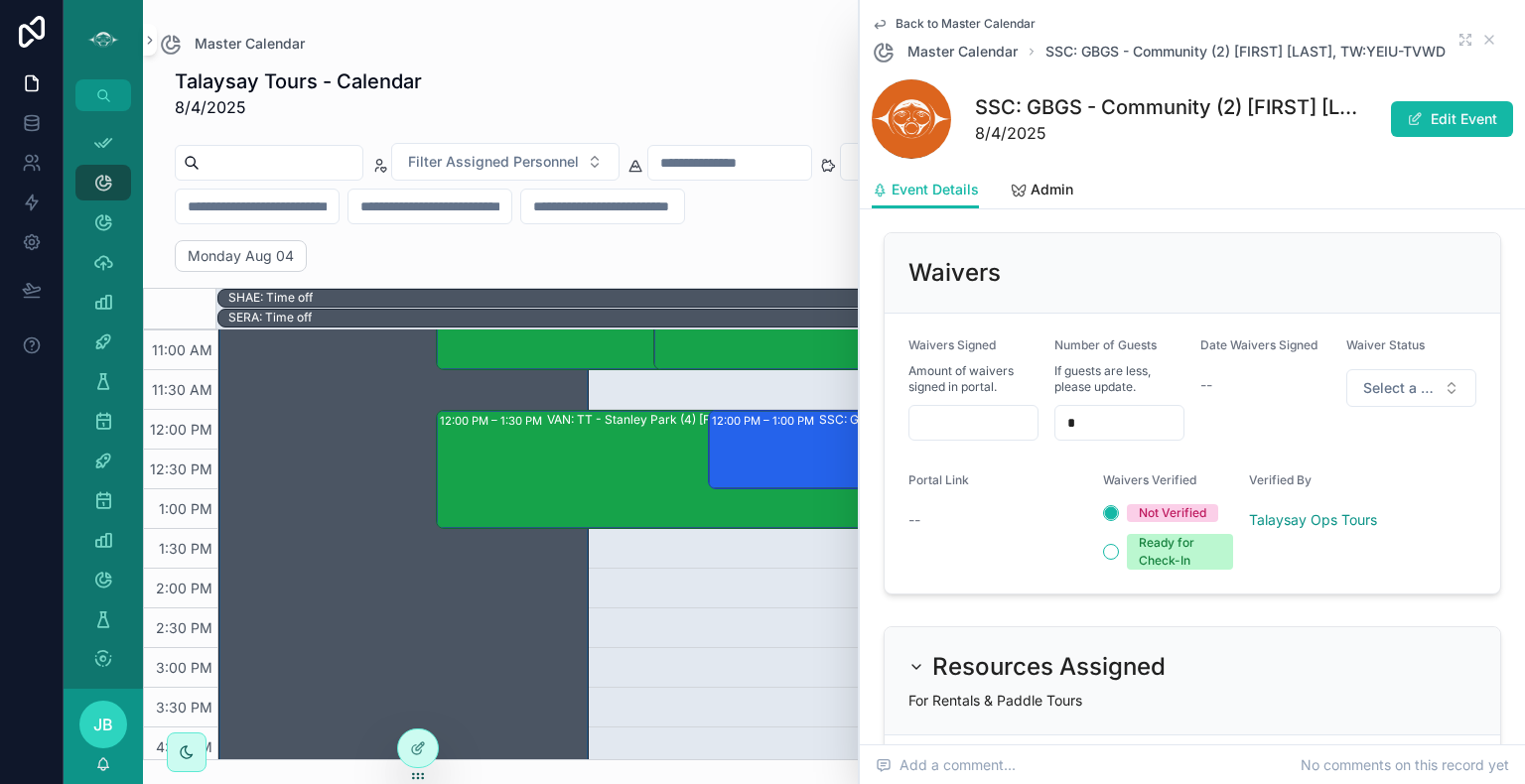 scroll, scrollTop: 1528, scrollLeft: 0, axis: vertical 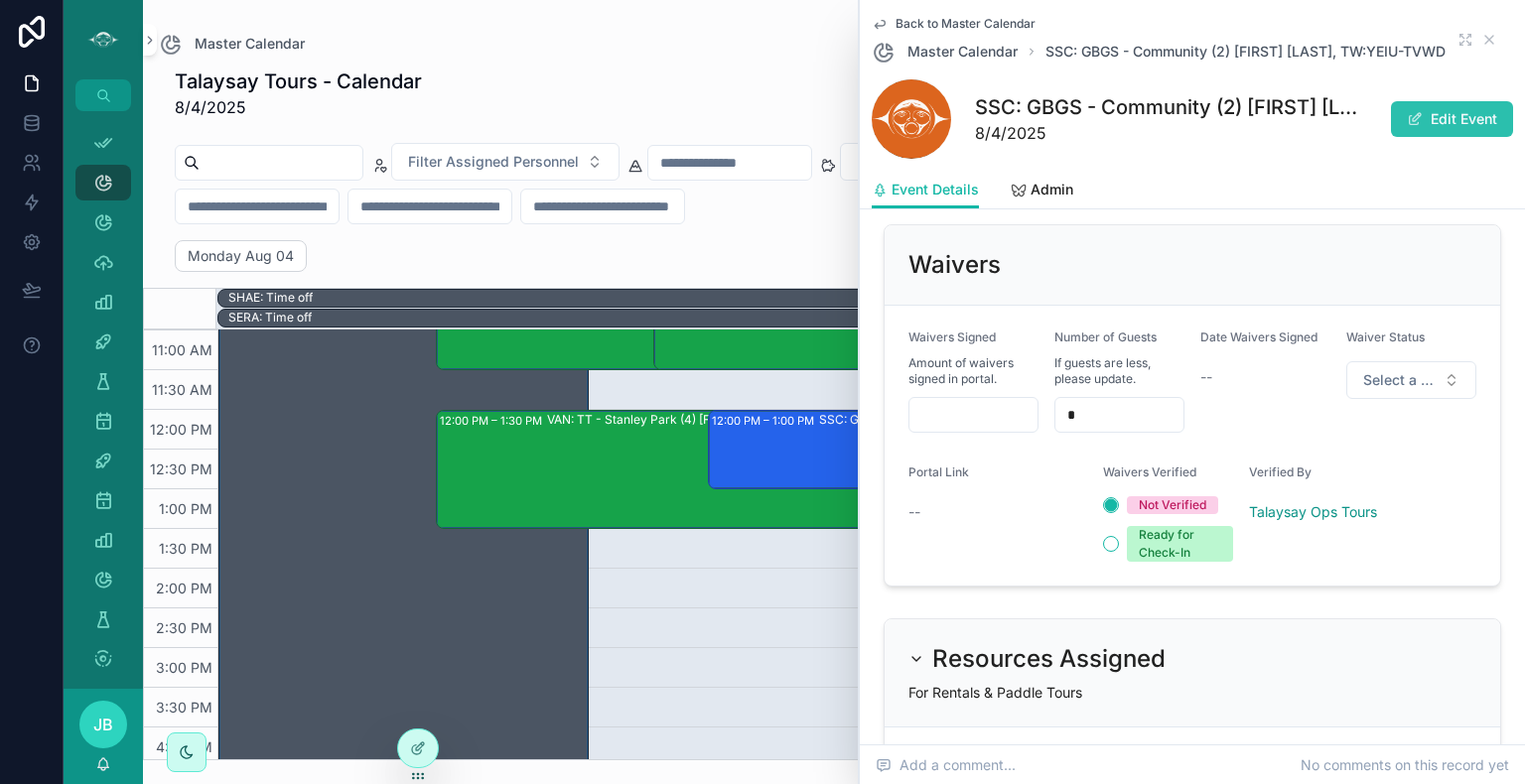 click on "Edit Event" at bounding box center [1452, 119] 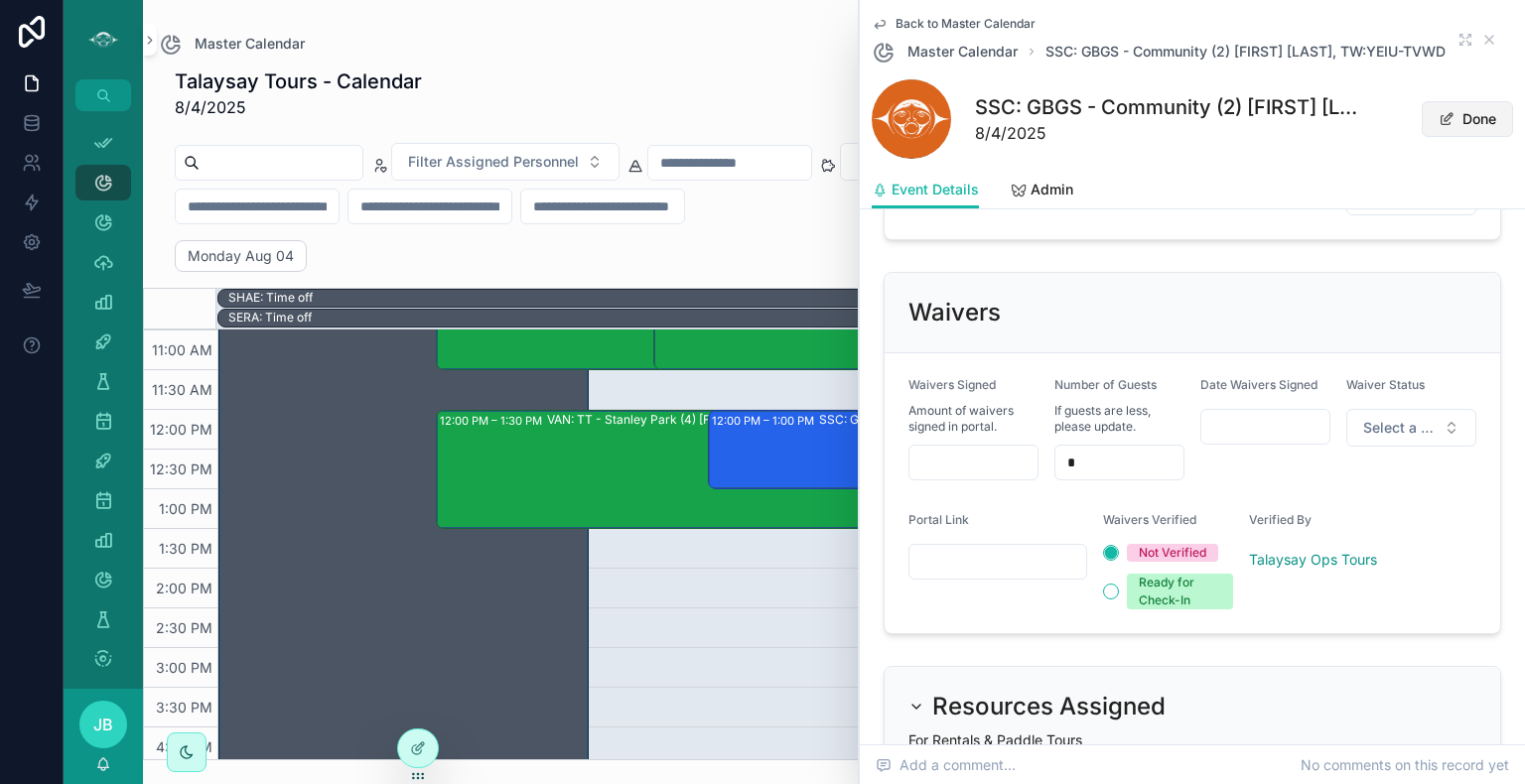 scroll, scrollTop: 1538, scrollLeft: 0, axis: vertical 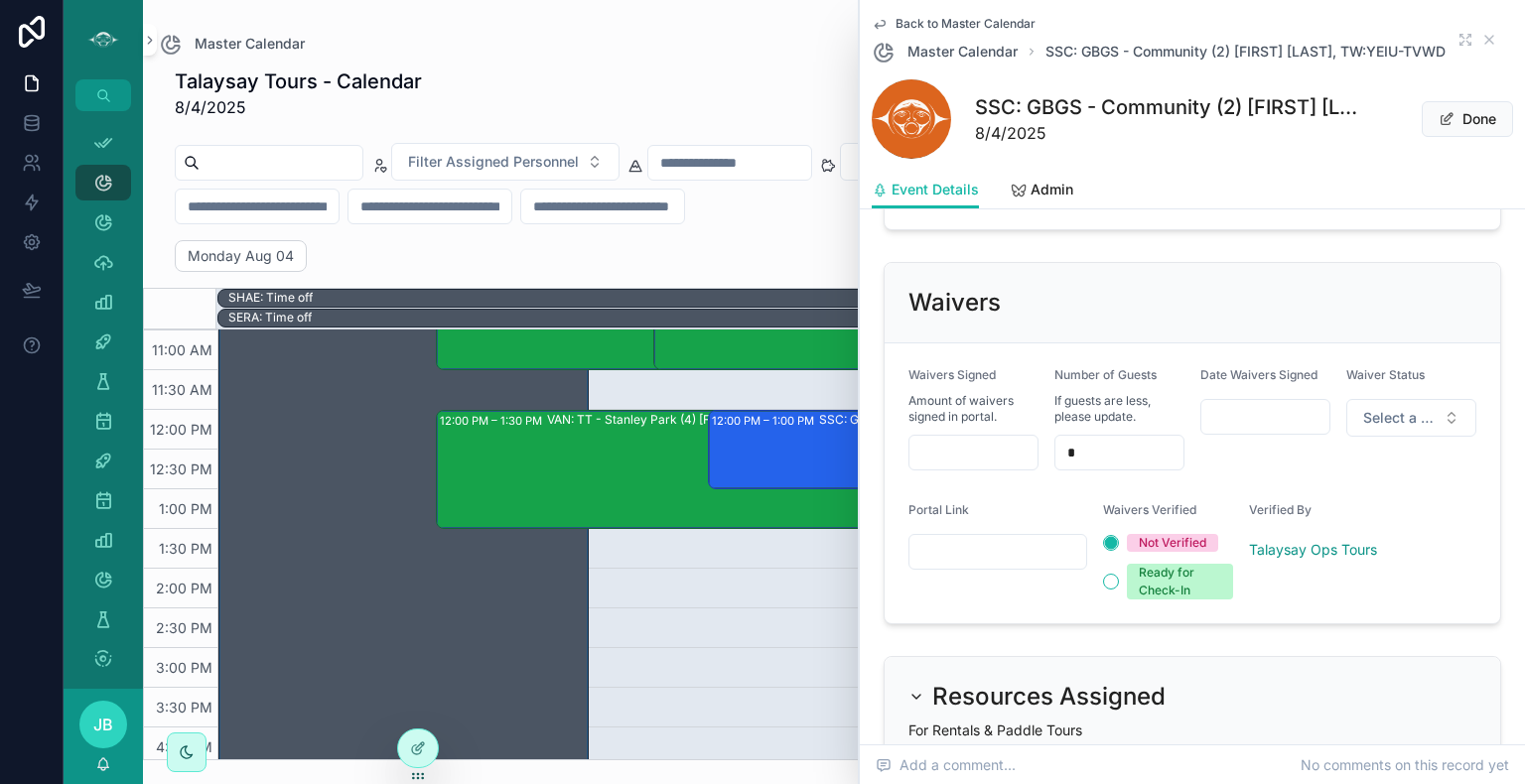 click at bounding box center (998, 552) 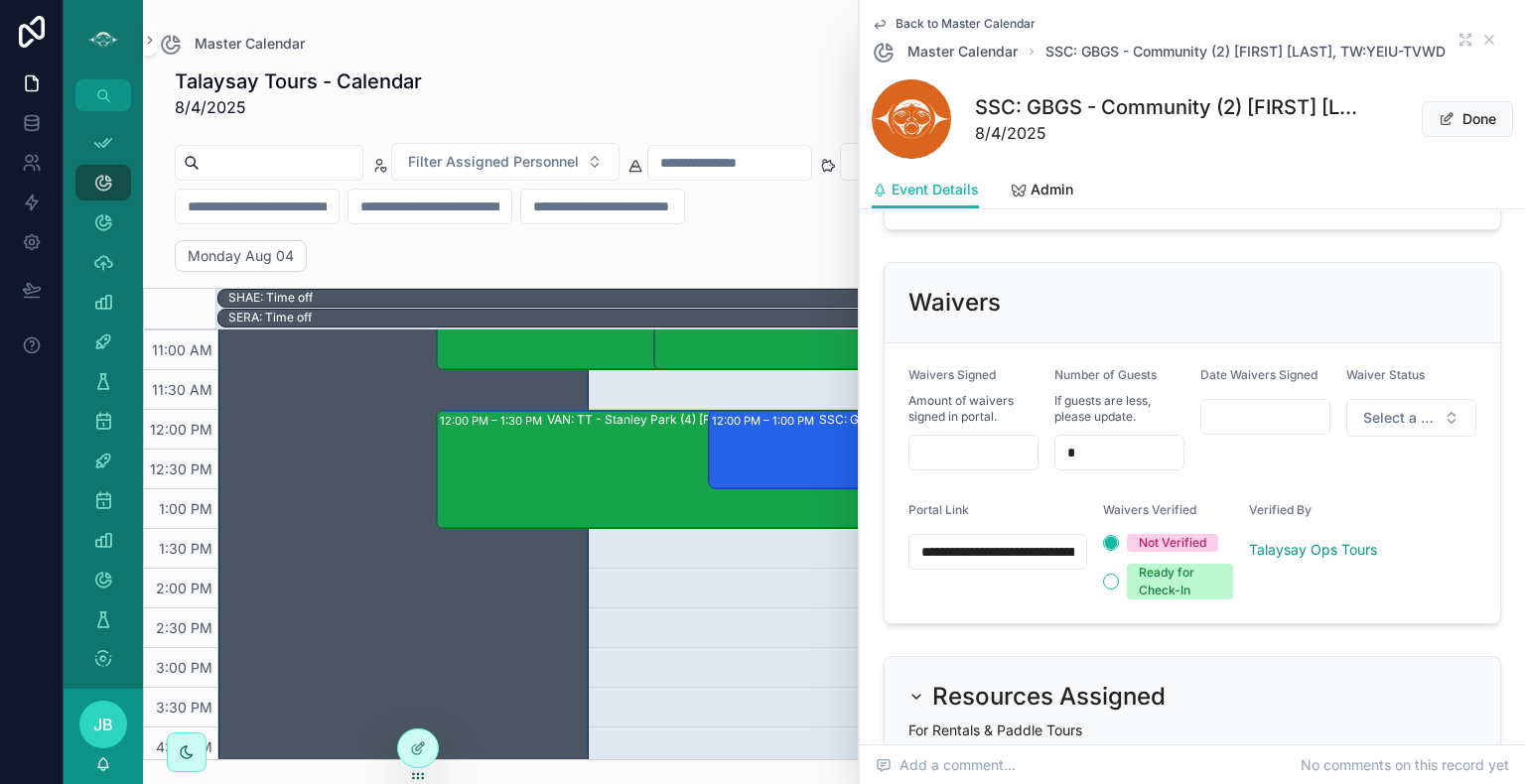 scroll, scrollTop: 0, scrollLeft: 527, axis: horizontal 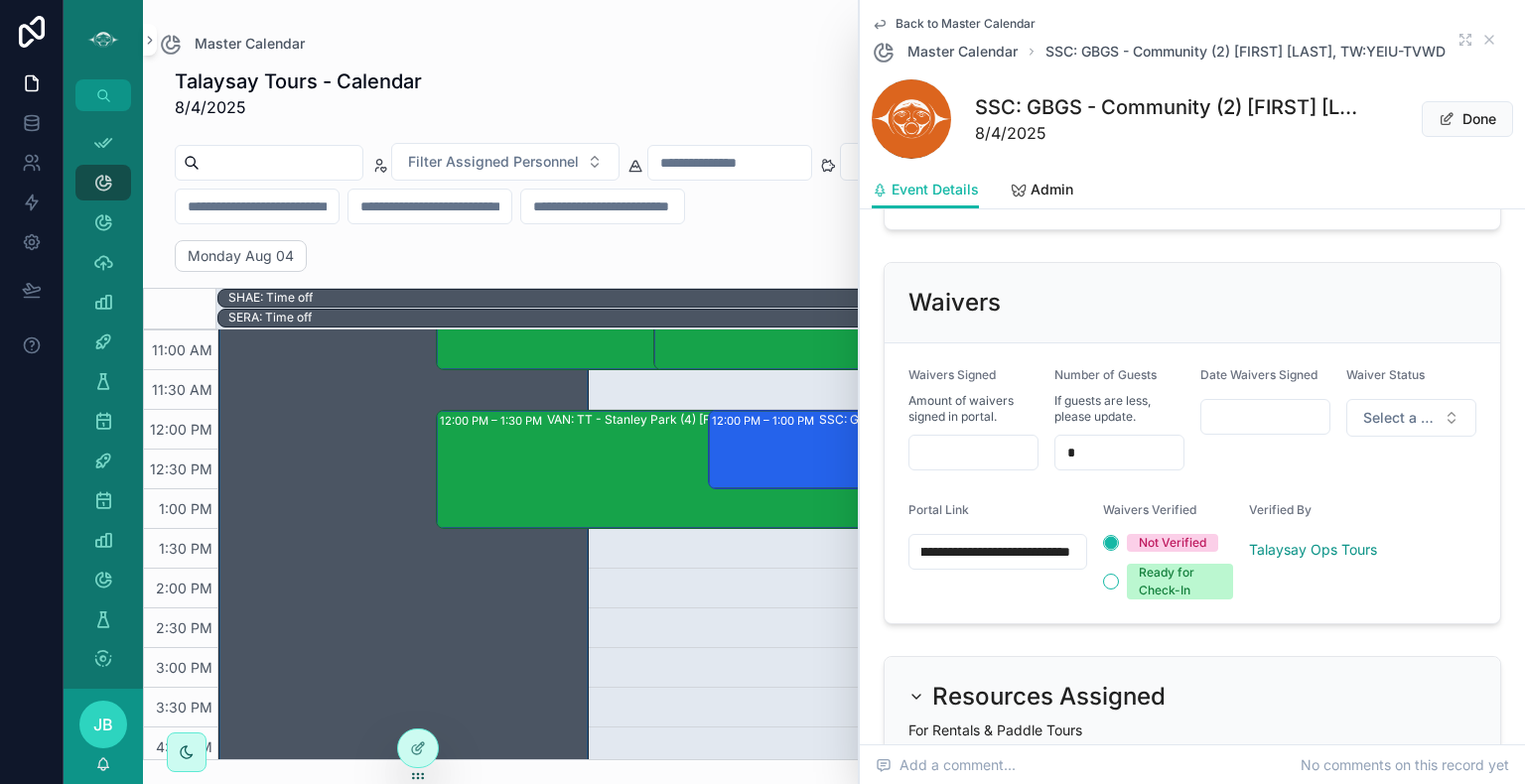 type on "**********" 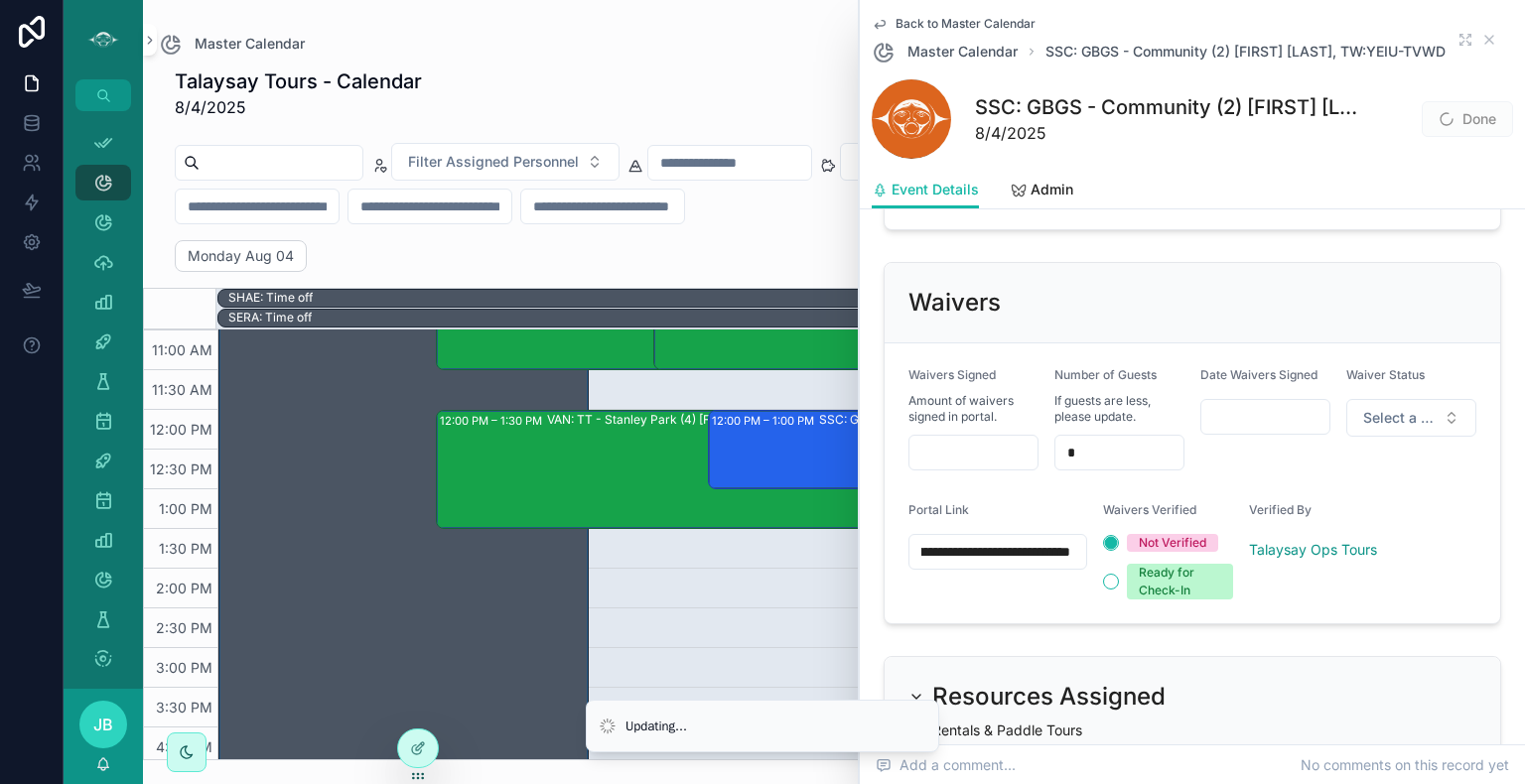 scroll, scrollTop: 0, scrollLeft: 0, axis: both 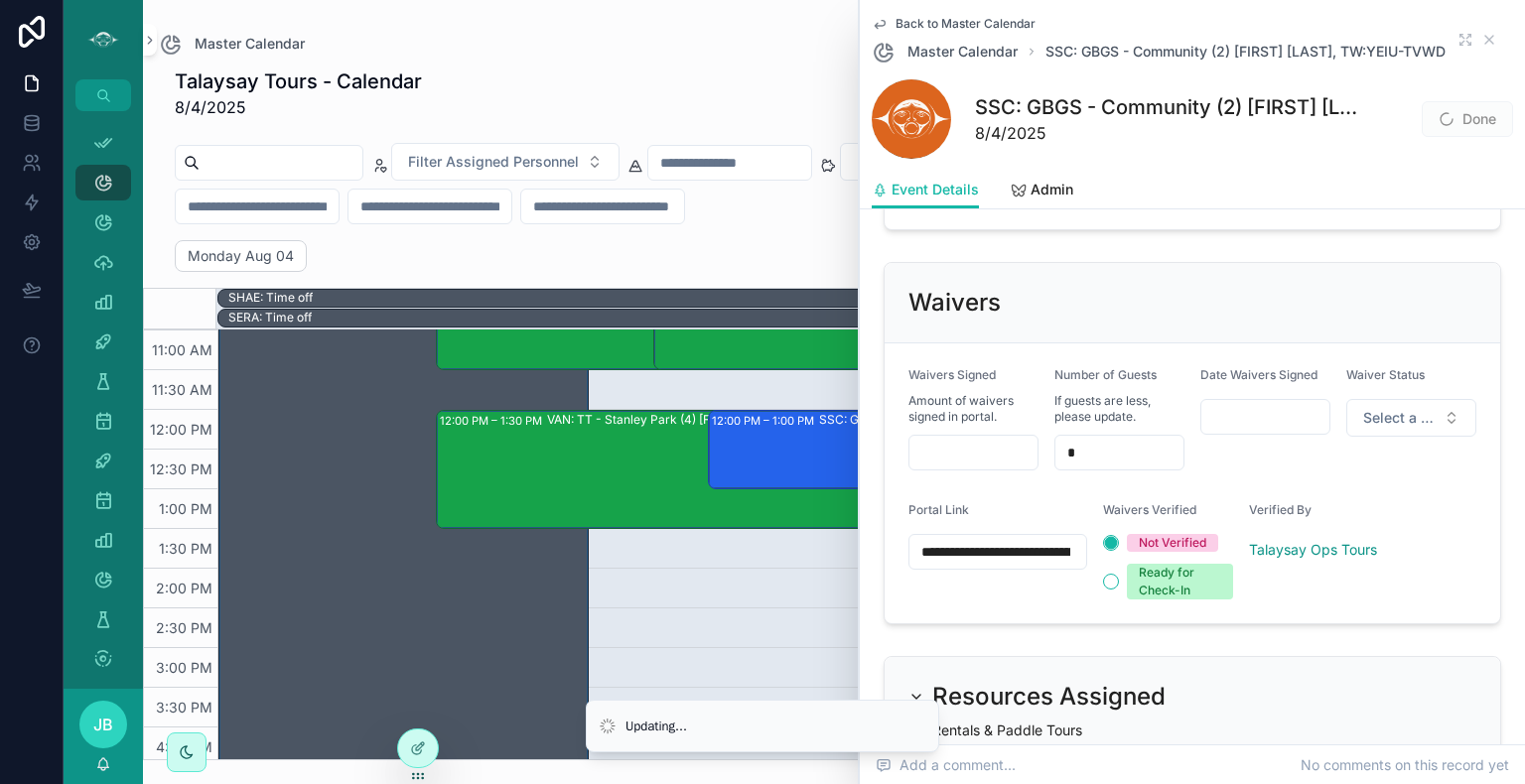 click on "**********" at bounding box center [1192, 483] 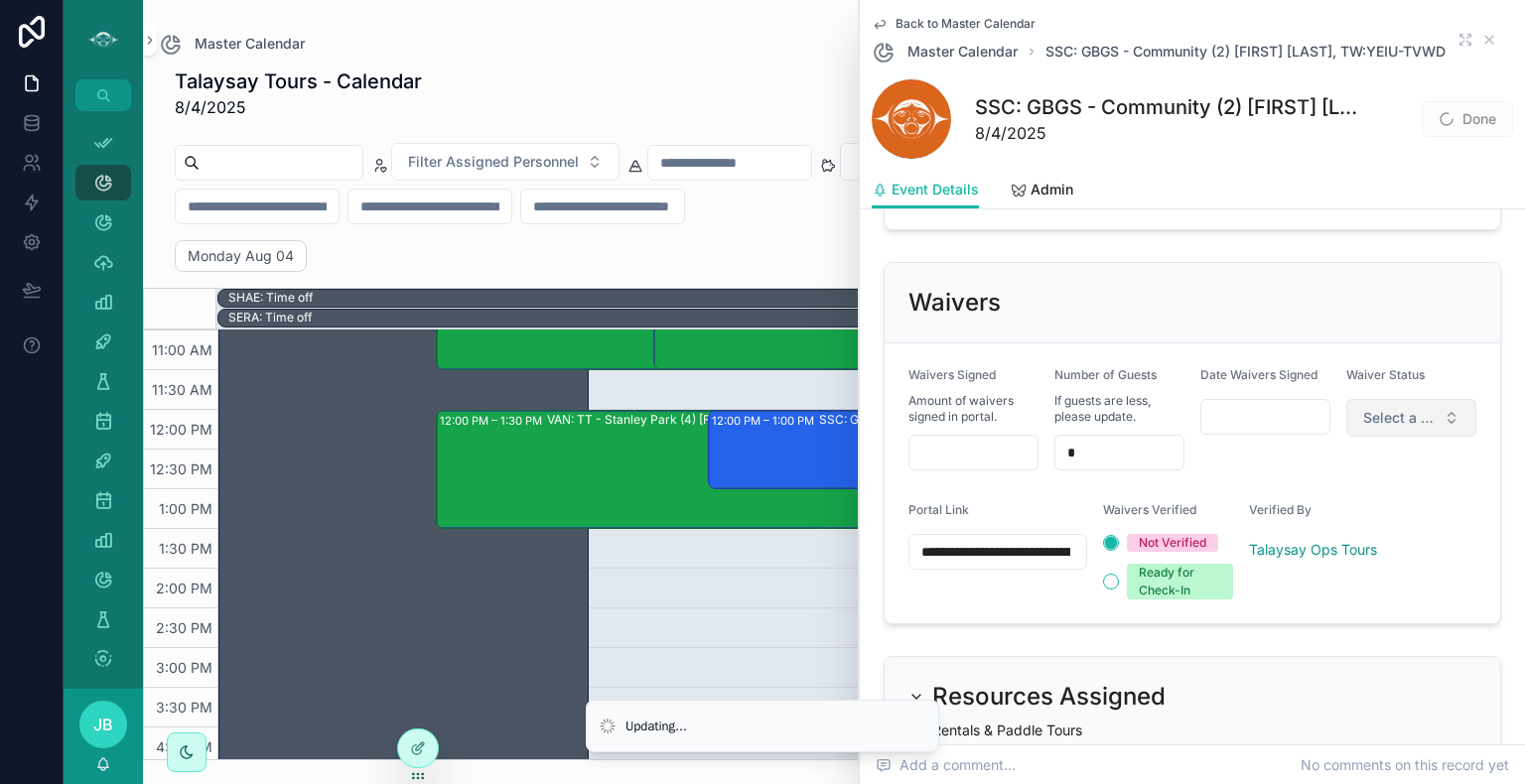 click on "Select a Waiver Status" at bounding box center [1399, 418] 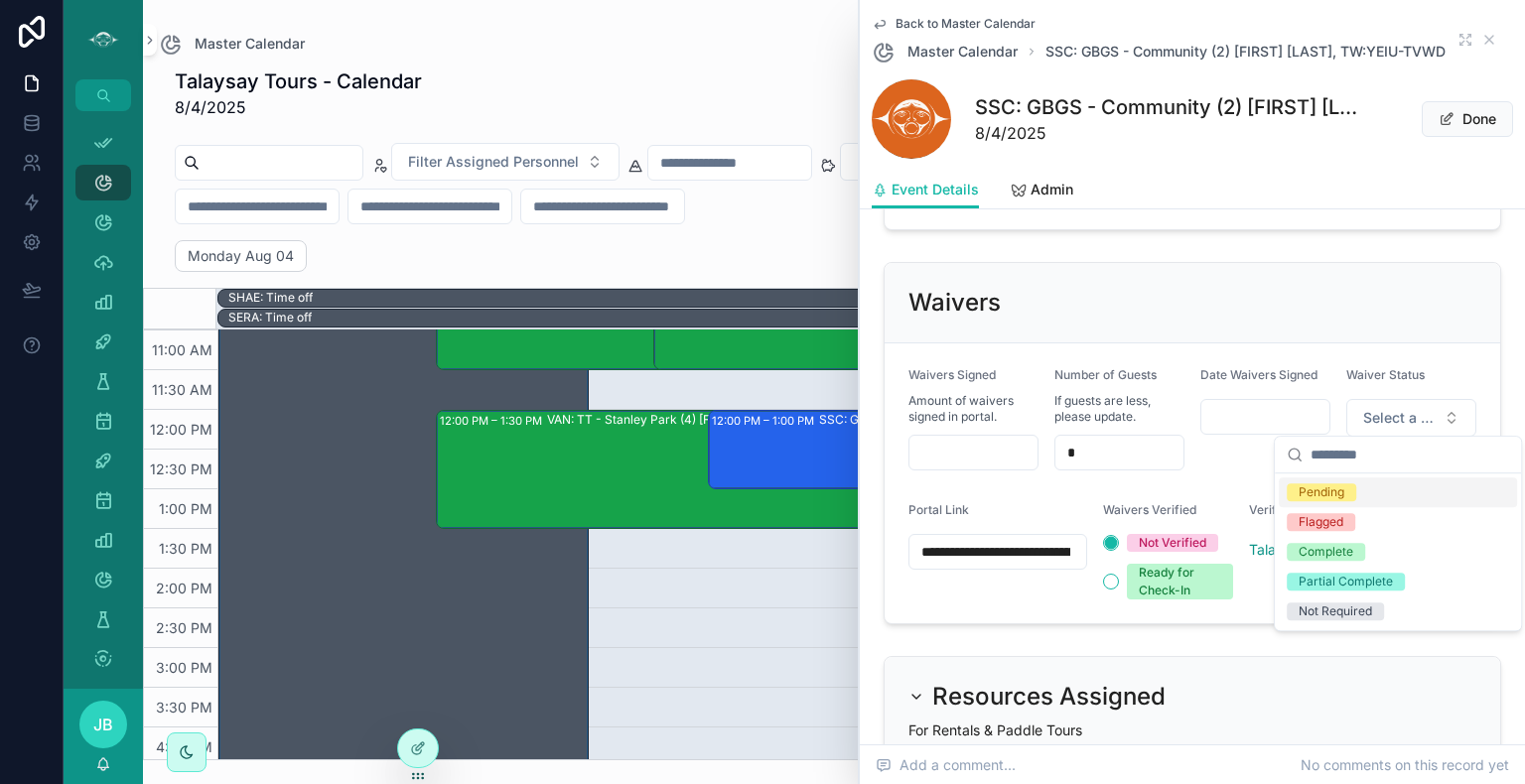 click on "Pending" at bounding box center (1321, 492) 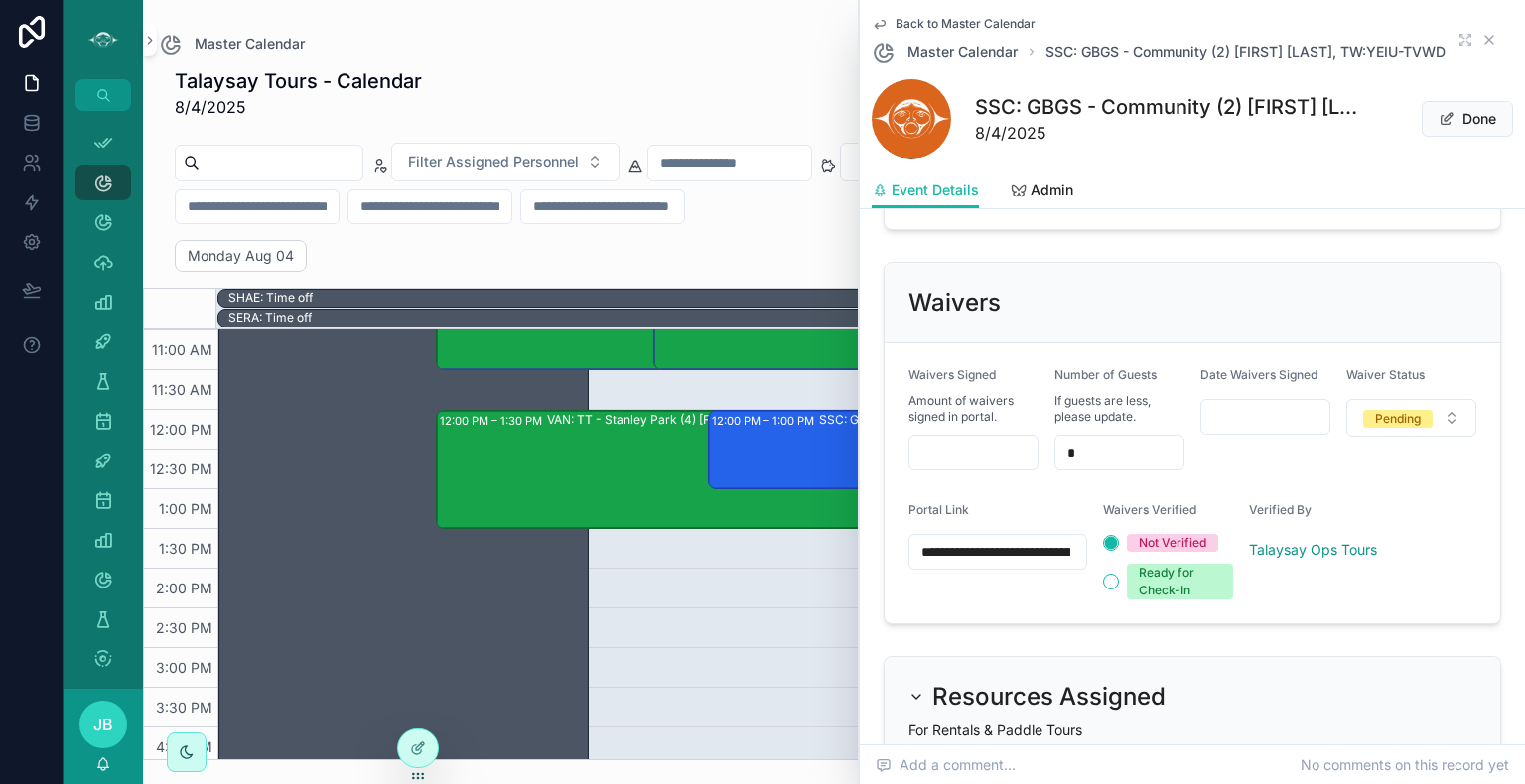 click 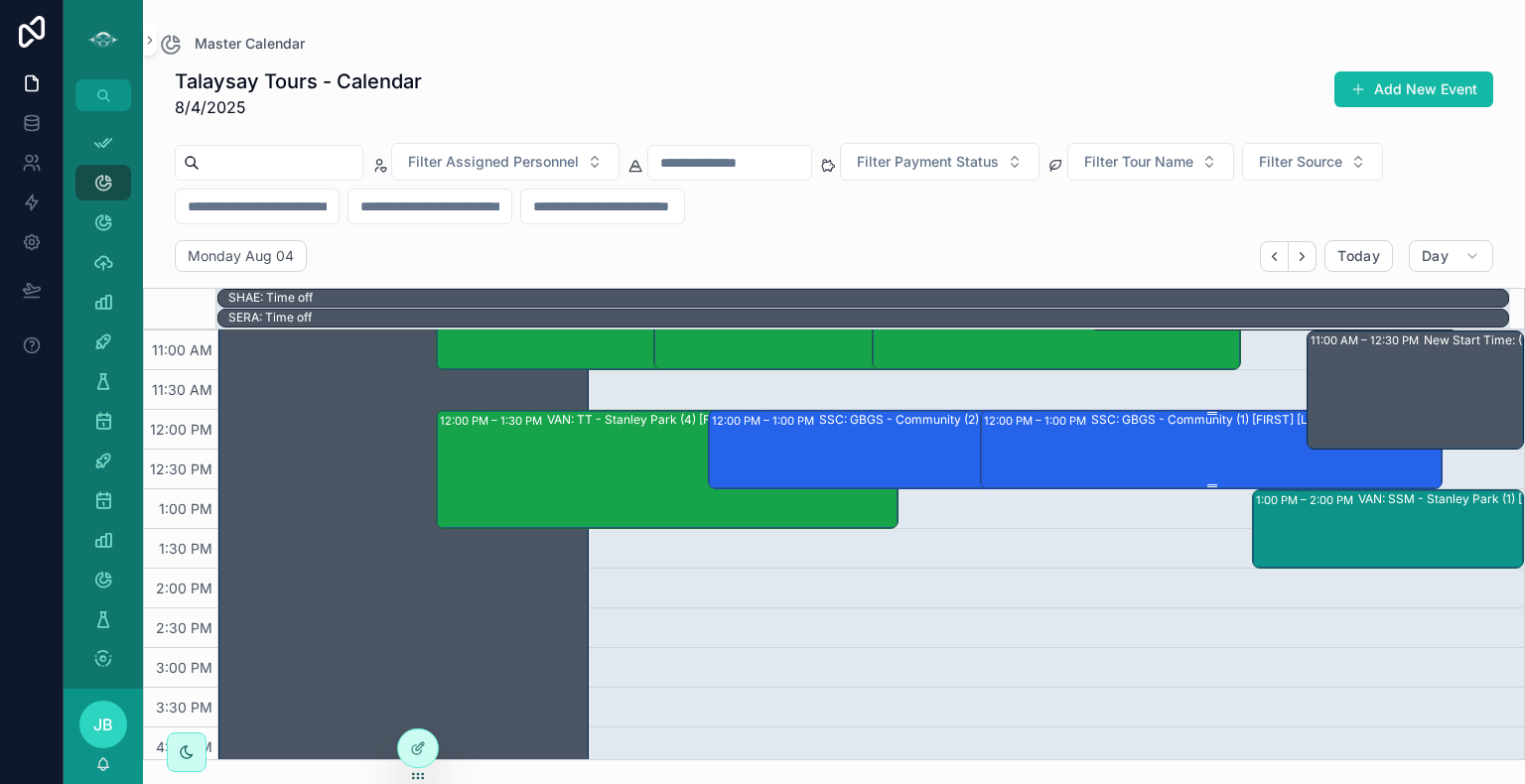 click on "12:00 PM – 1:00 PM SSC: GBGS - Community (1) [FIRST] [LAST], TW:JNWI-DXFA" at bounding box center [1212, 450] 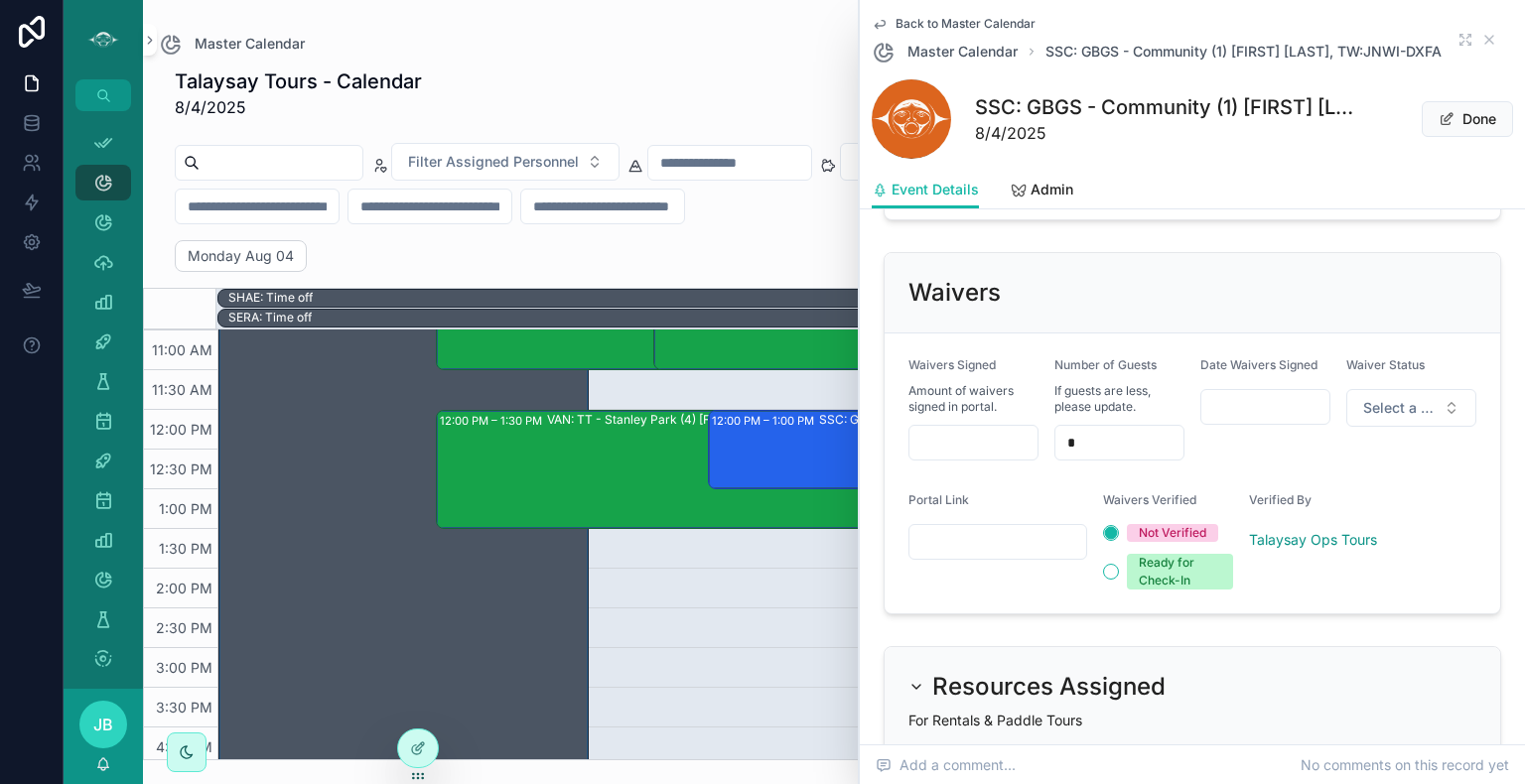 scroll, scrollTop: 1550, scrollLeft: 0, axis: vertical 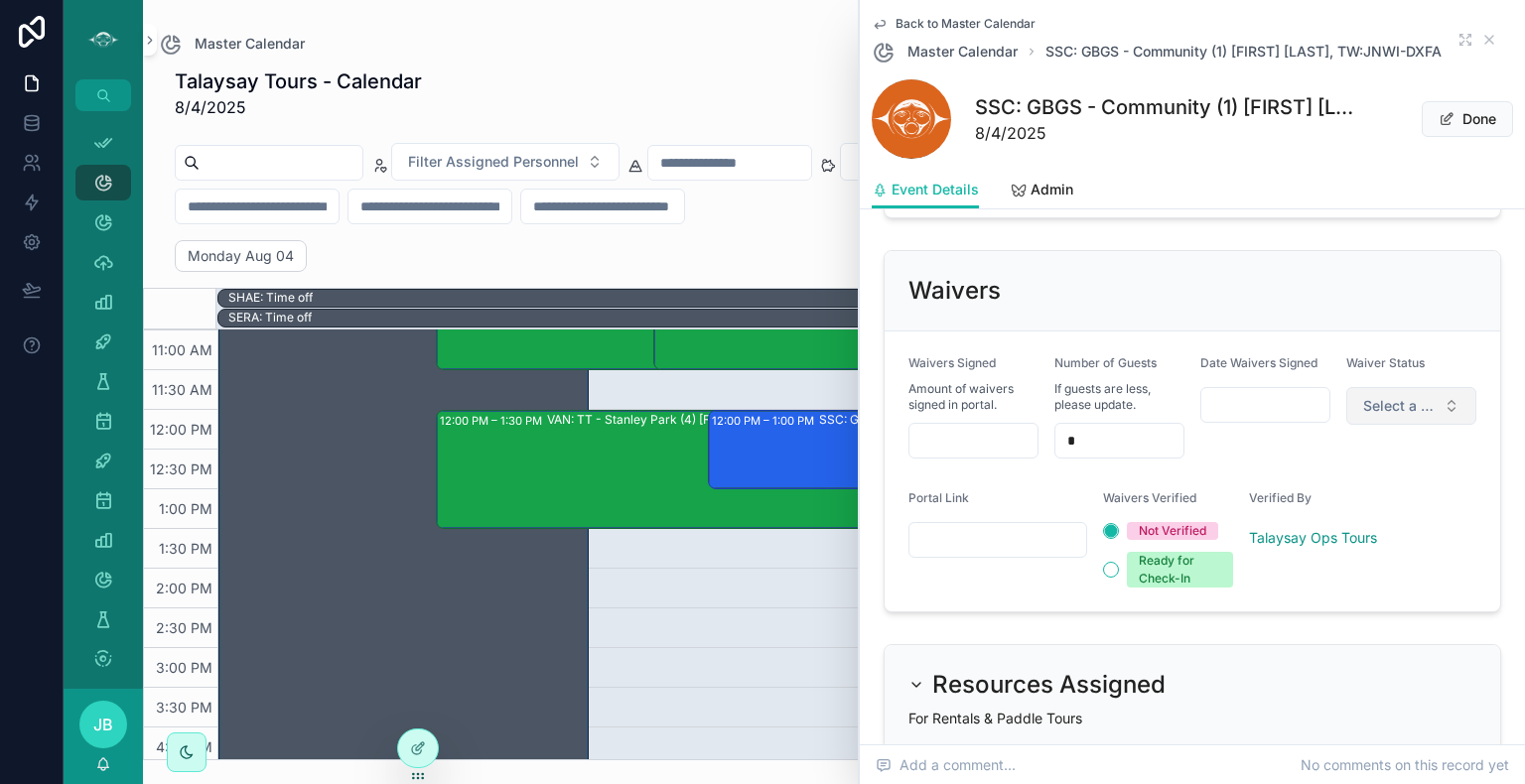 click on "Select a Waiver Status" at bounding box center [1399, 406] 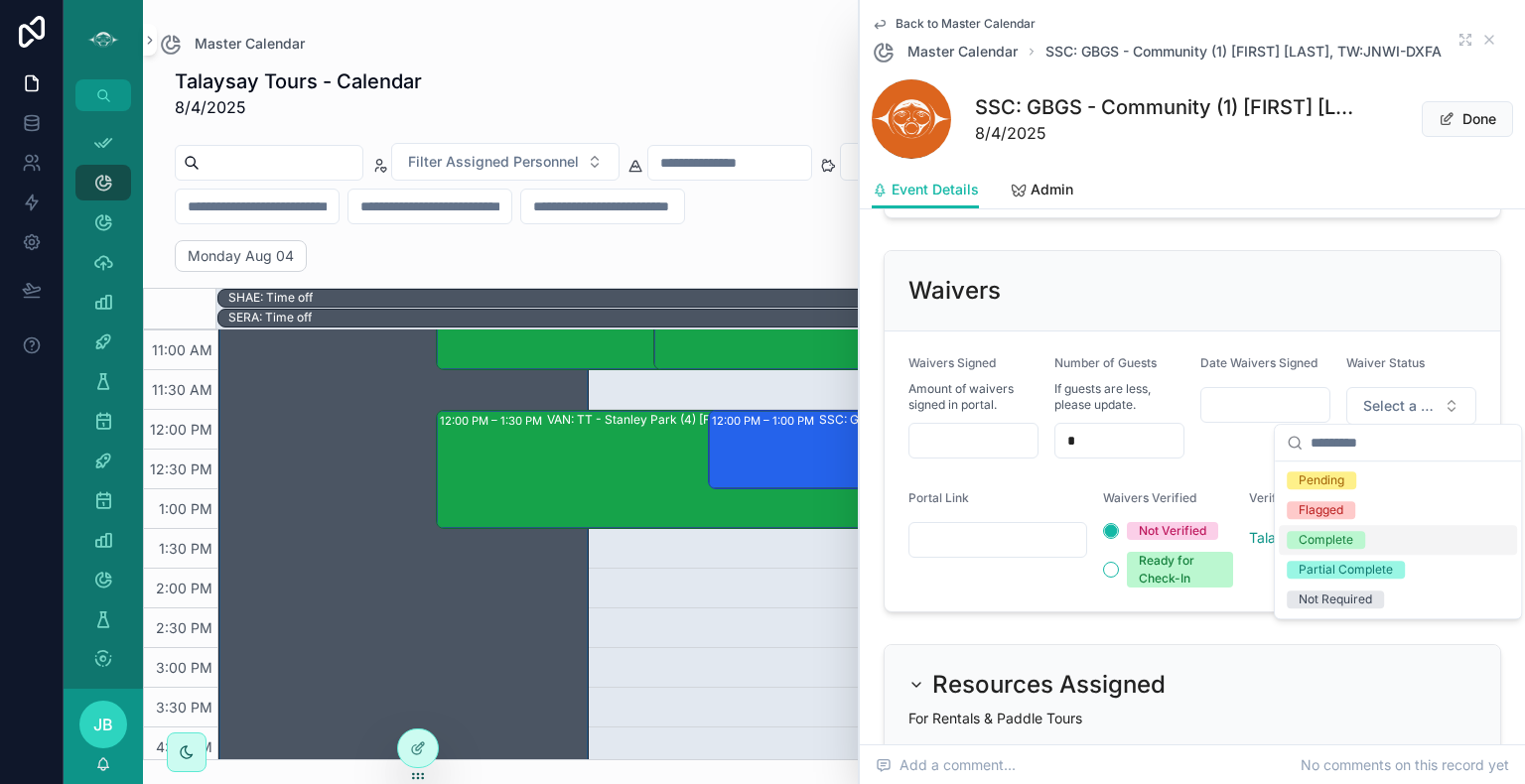 click on "Complete" at bounding box center [1398, 540] 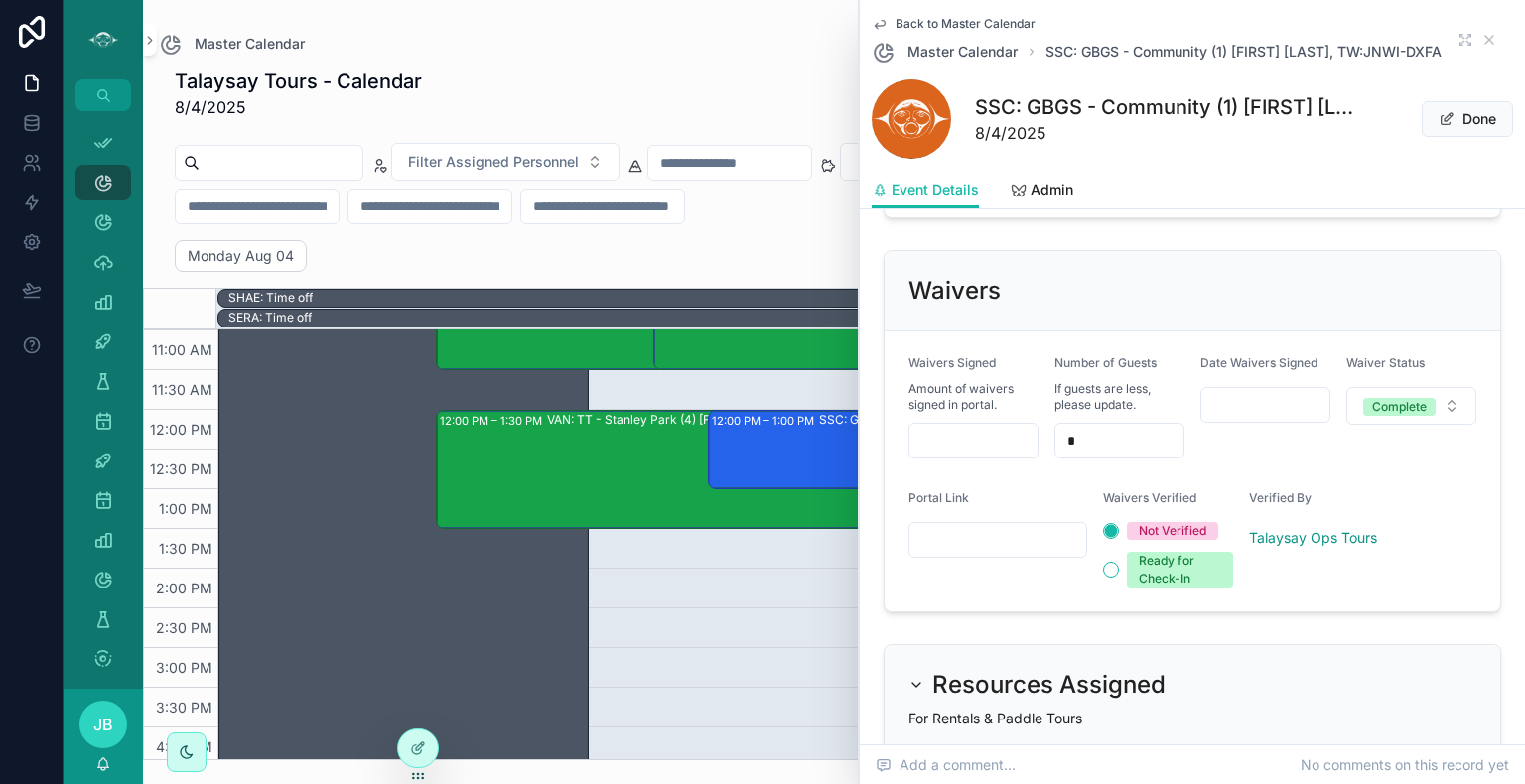 click at bounding box center (973, 441) 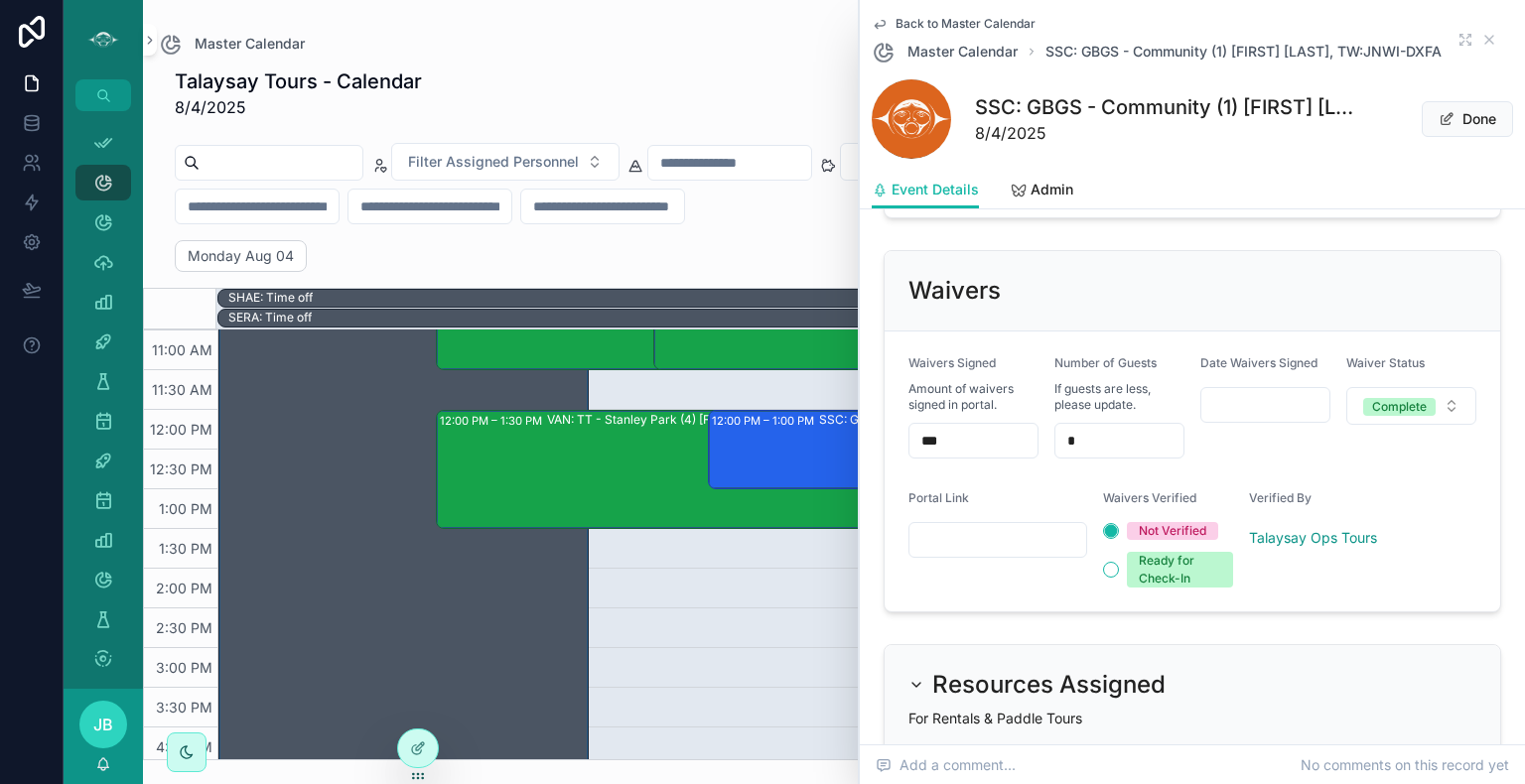 type on "***" 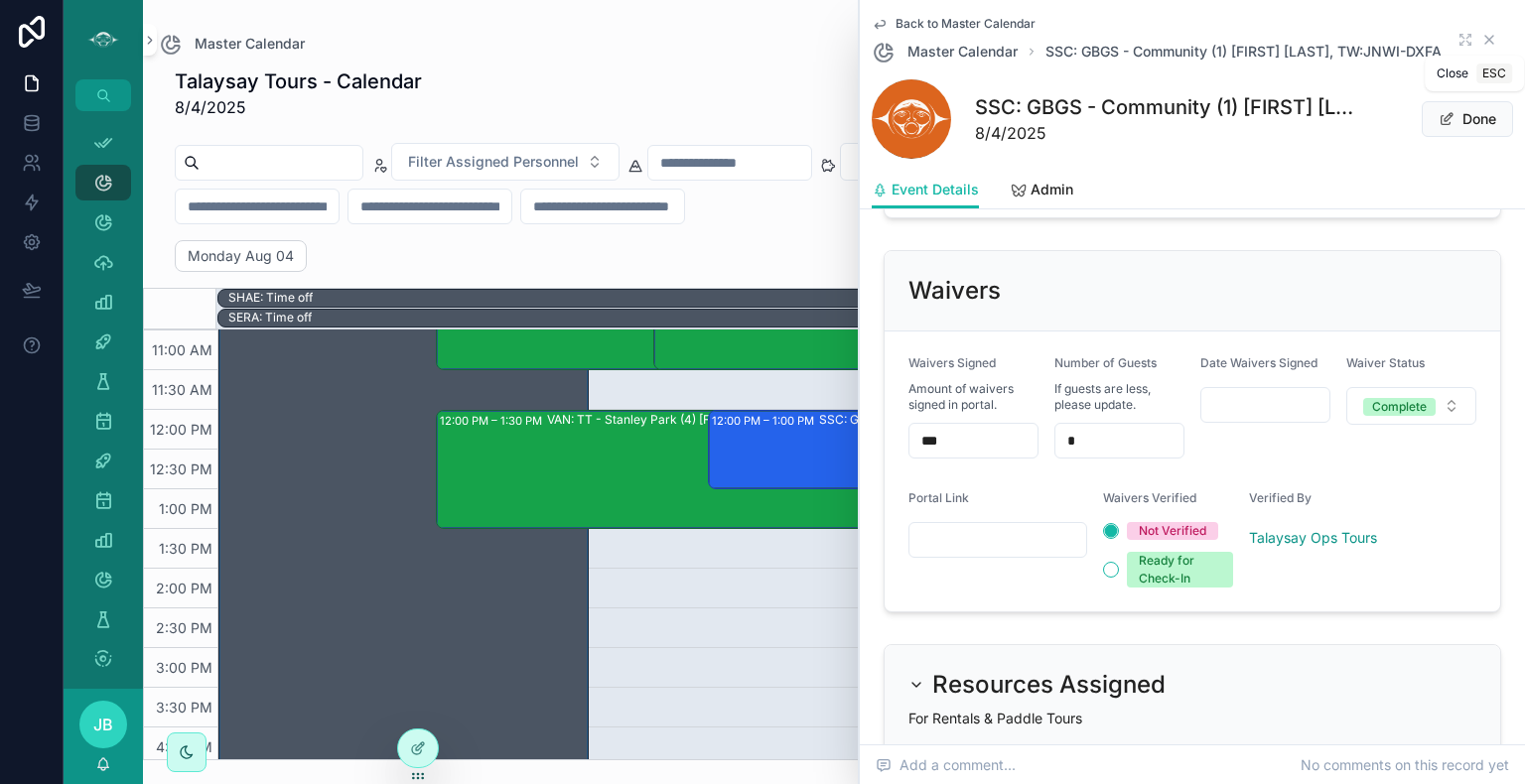 click 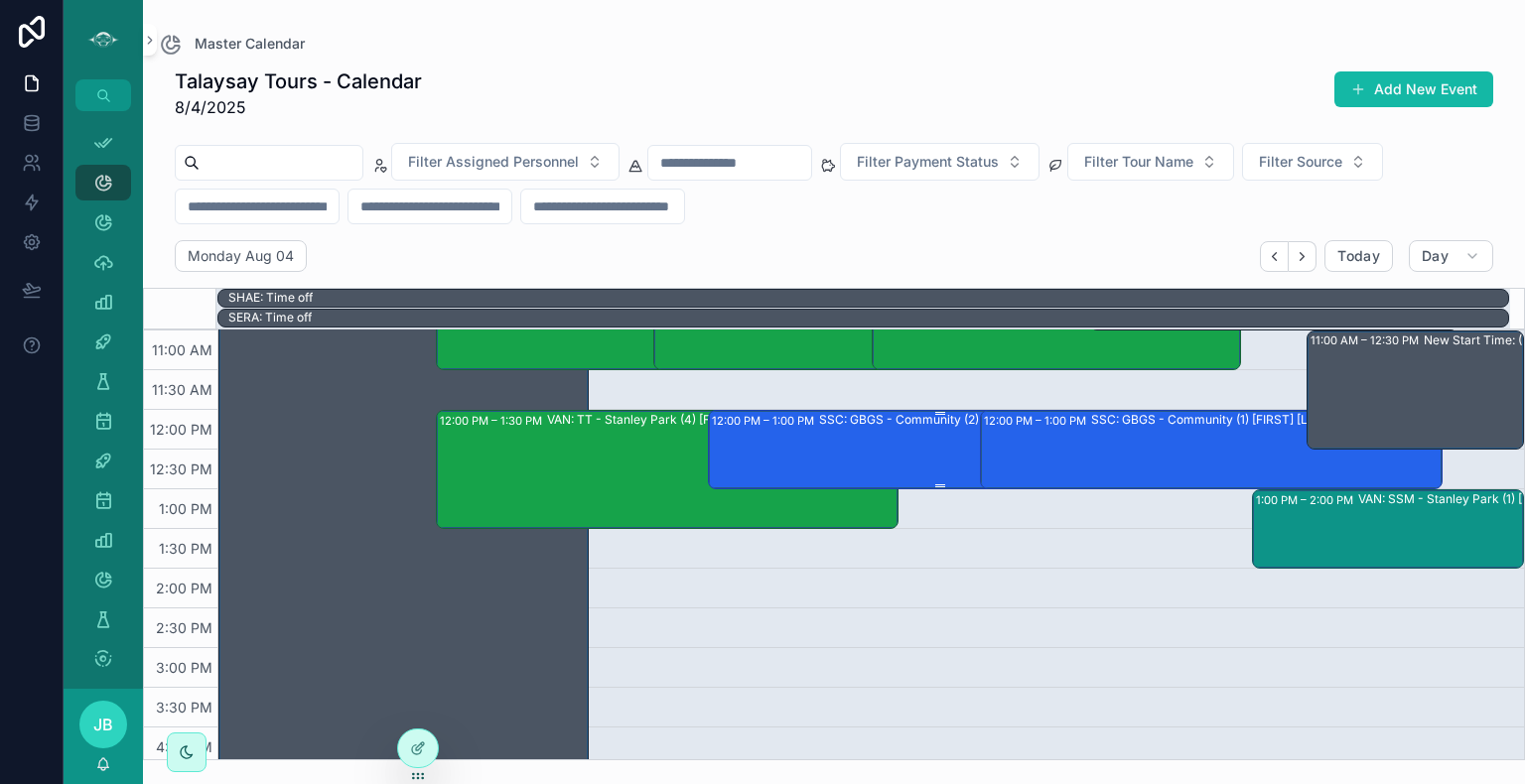 click on "SSC: GBGS - Community (2) [FIRST] [LAST], TW:YEIU-TVWD" at bounding box center [994, 449] 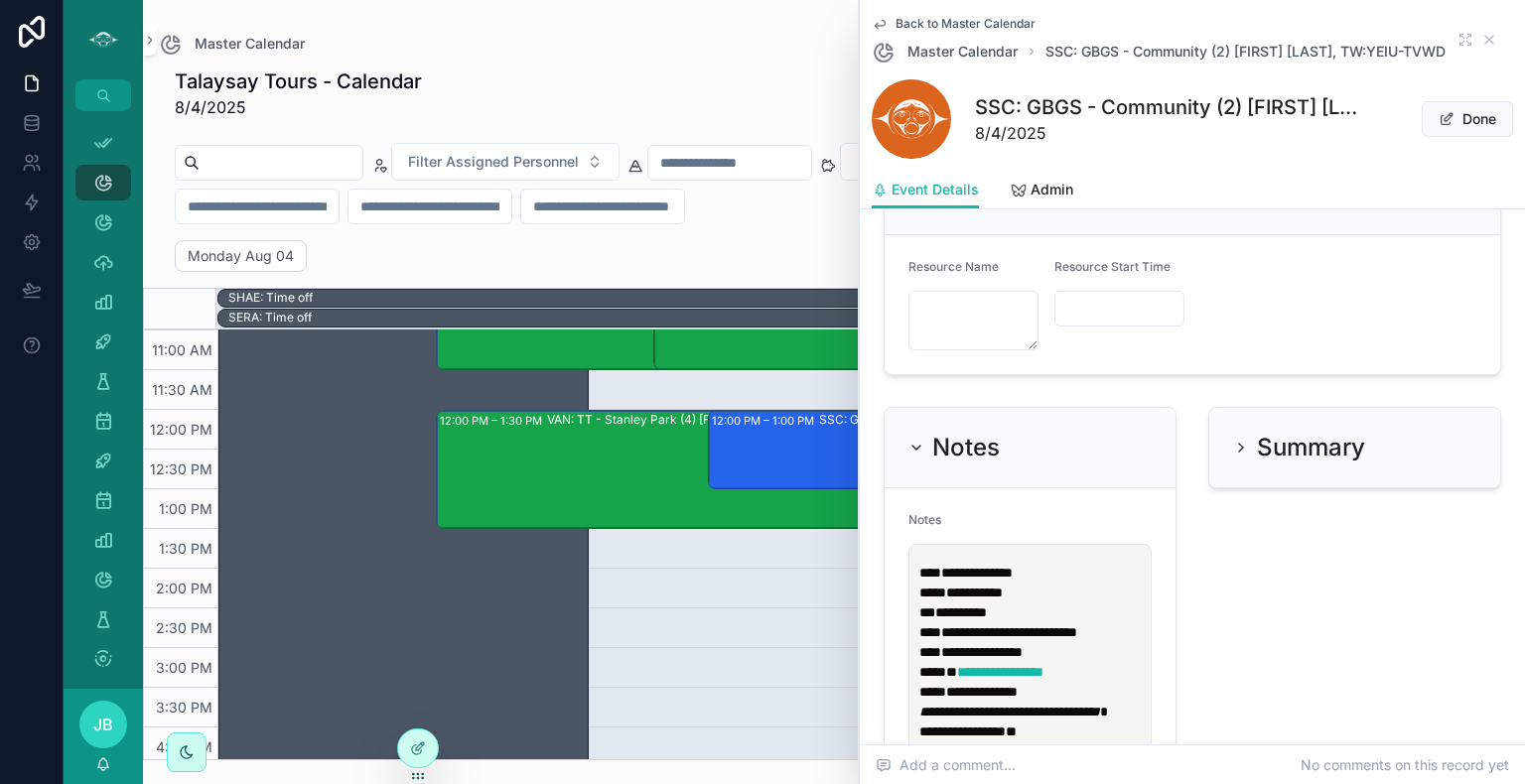 scroll, scrollTop: 2076, scrollLeft: 0, axis: vertical 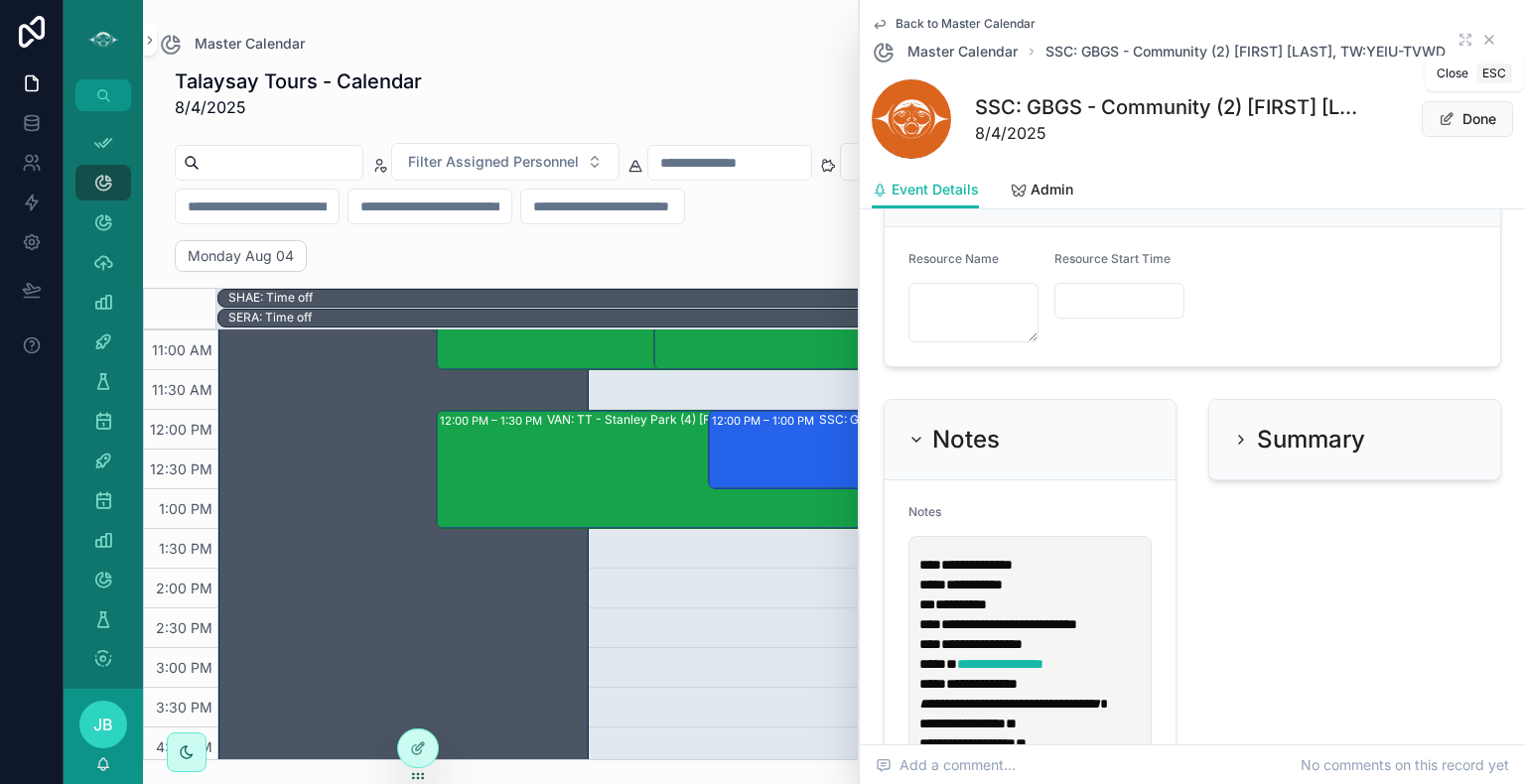 click 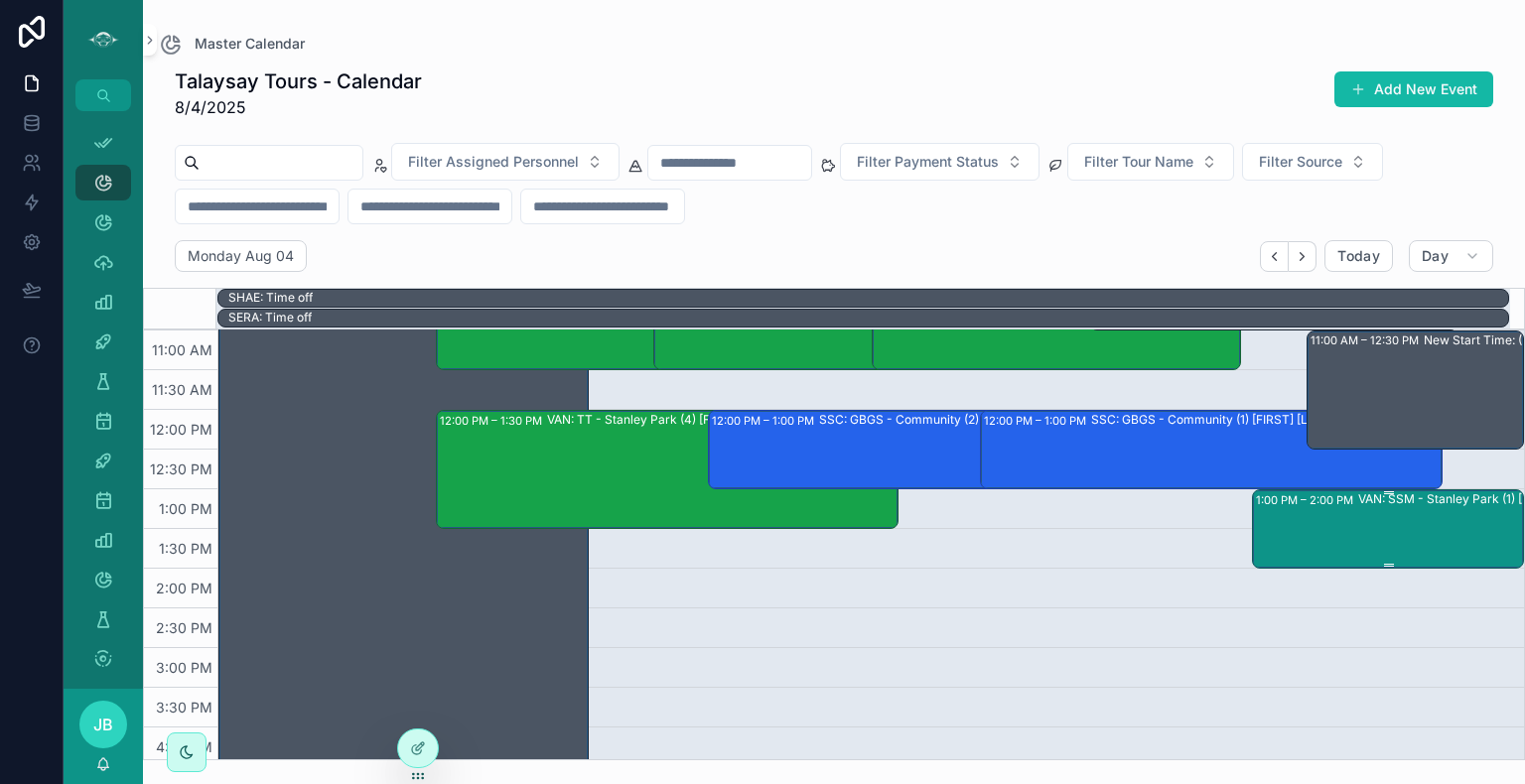 click on "VAN: SSM - Stanley Park (1) [FIRST] [LAST], TW:UIWZ-ICWX" at bounding box center (1491, 528) 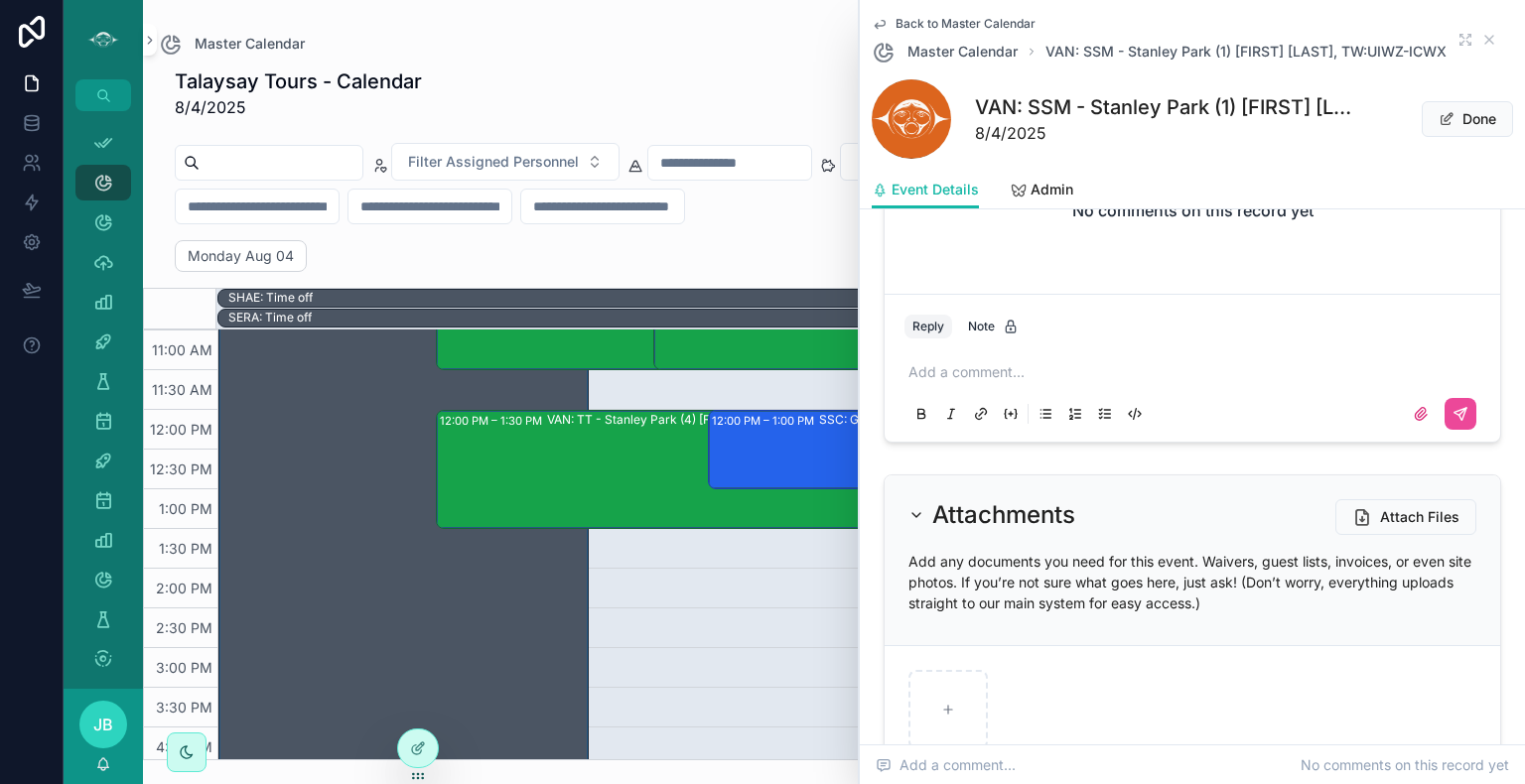 scroll, scrollTop: 3342, scrollLeft: 0, axis: vertical 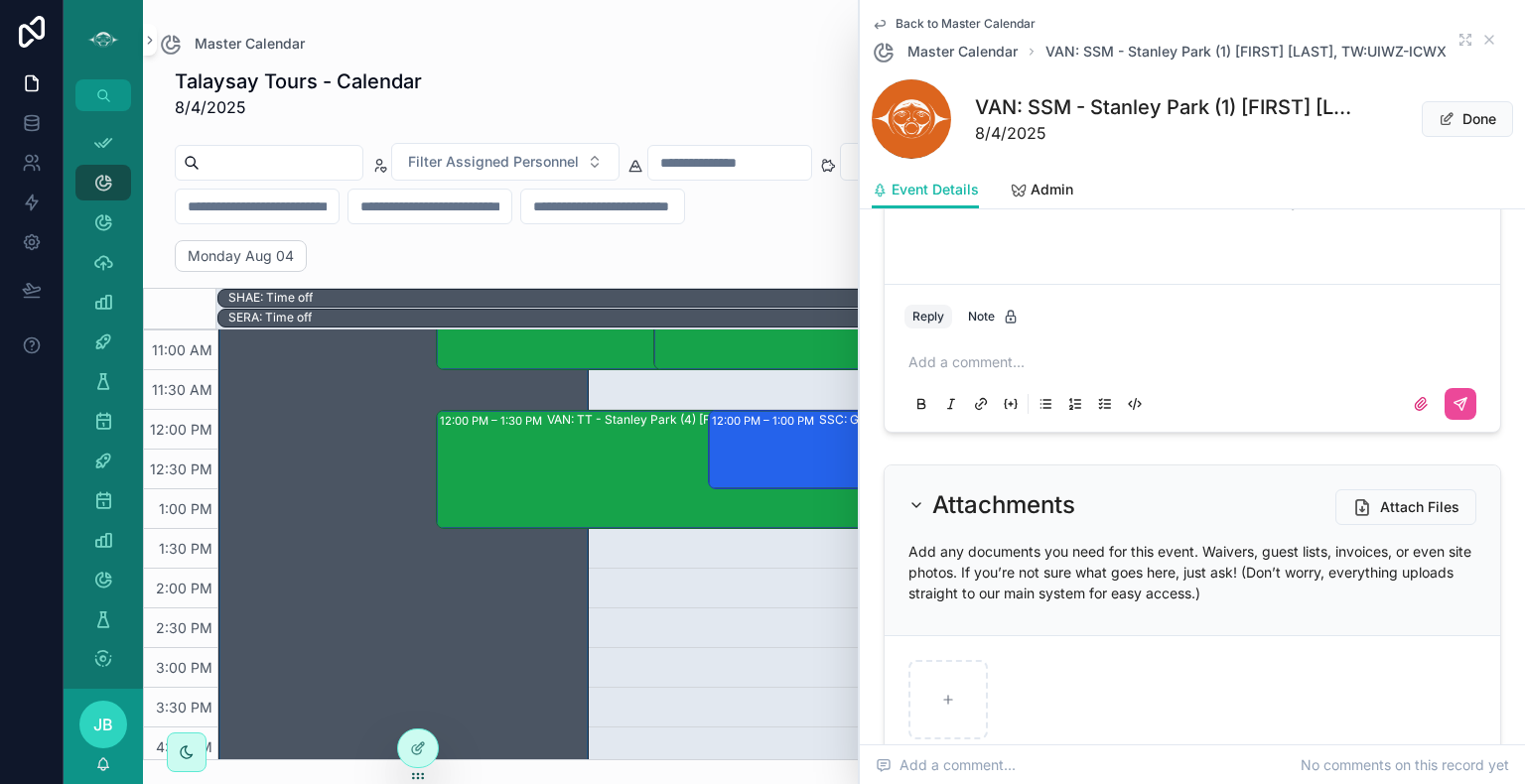 click at bounding box center [1196, 362] 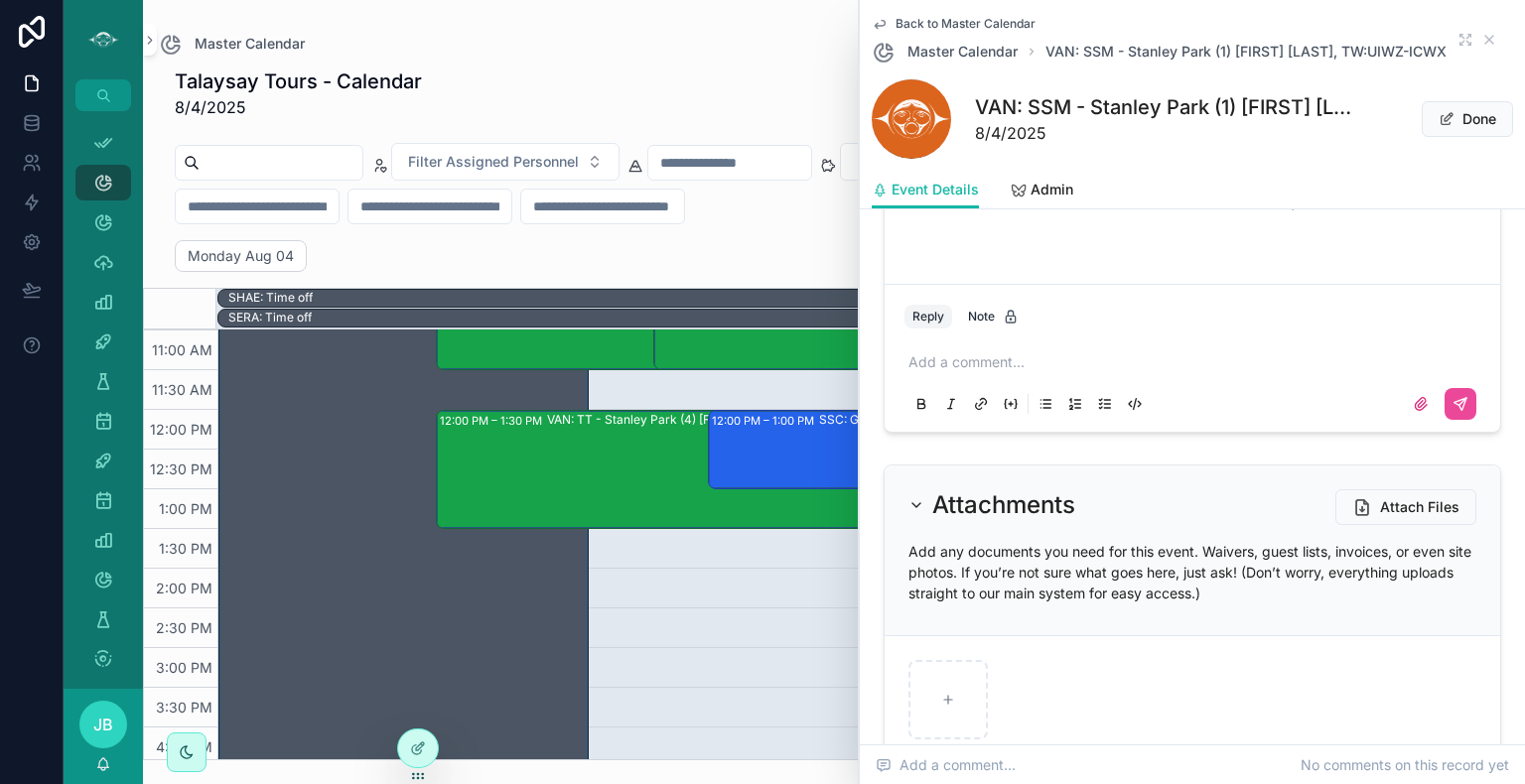type 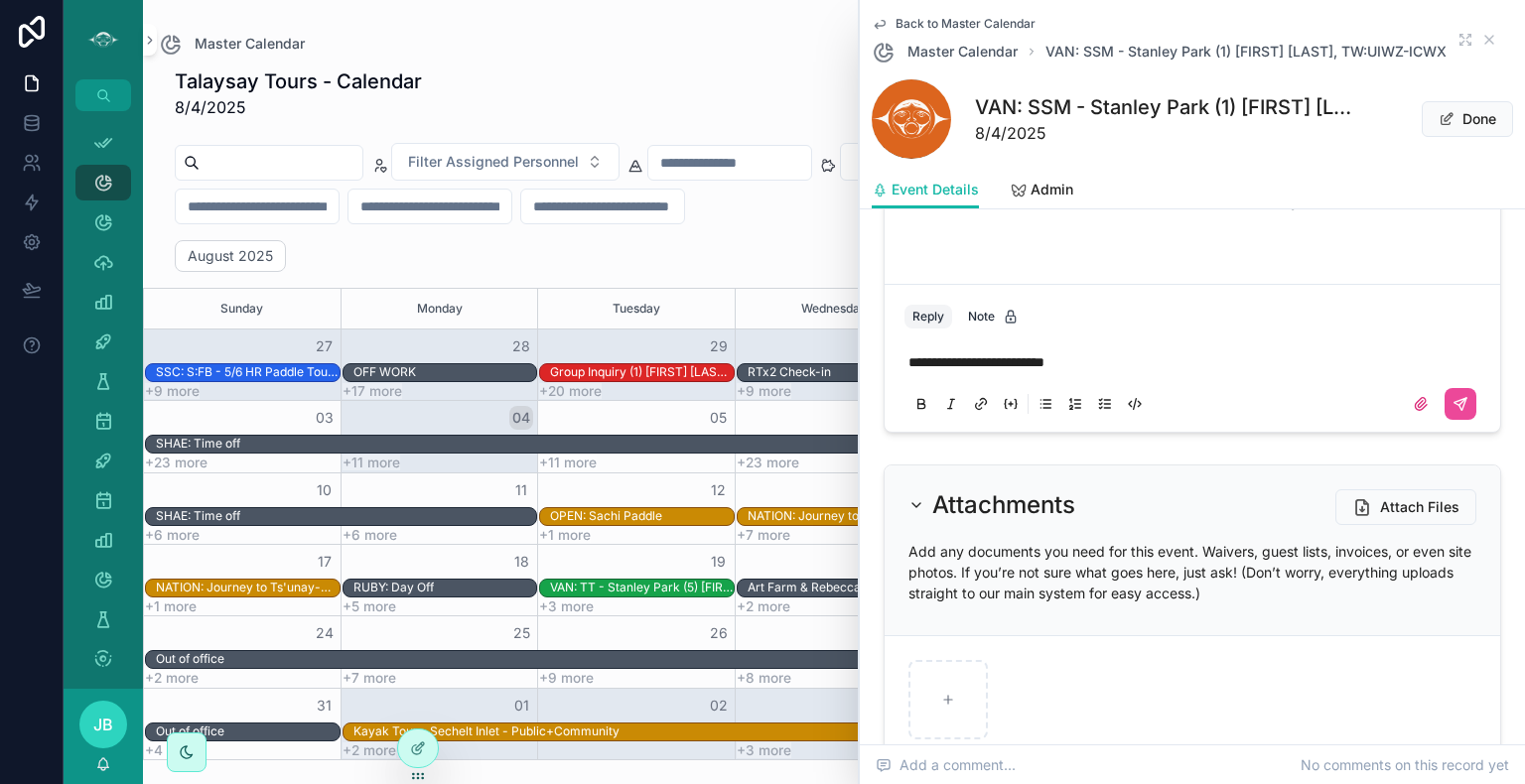 select on "****" 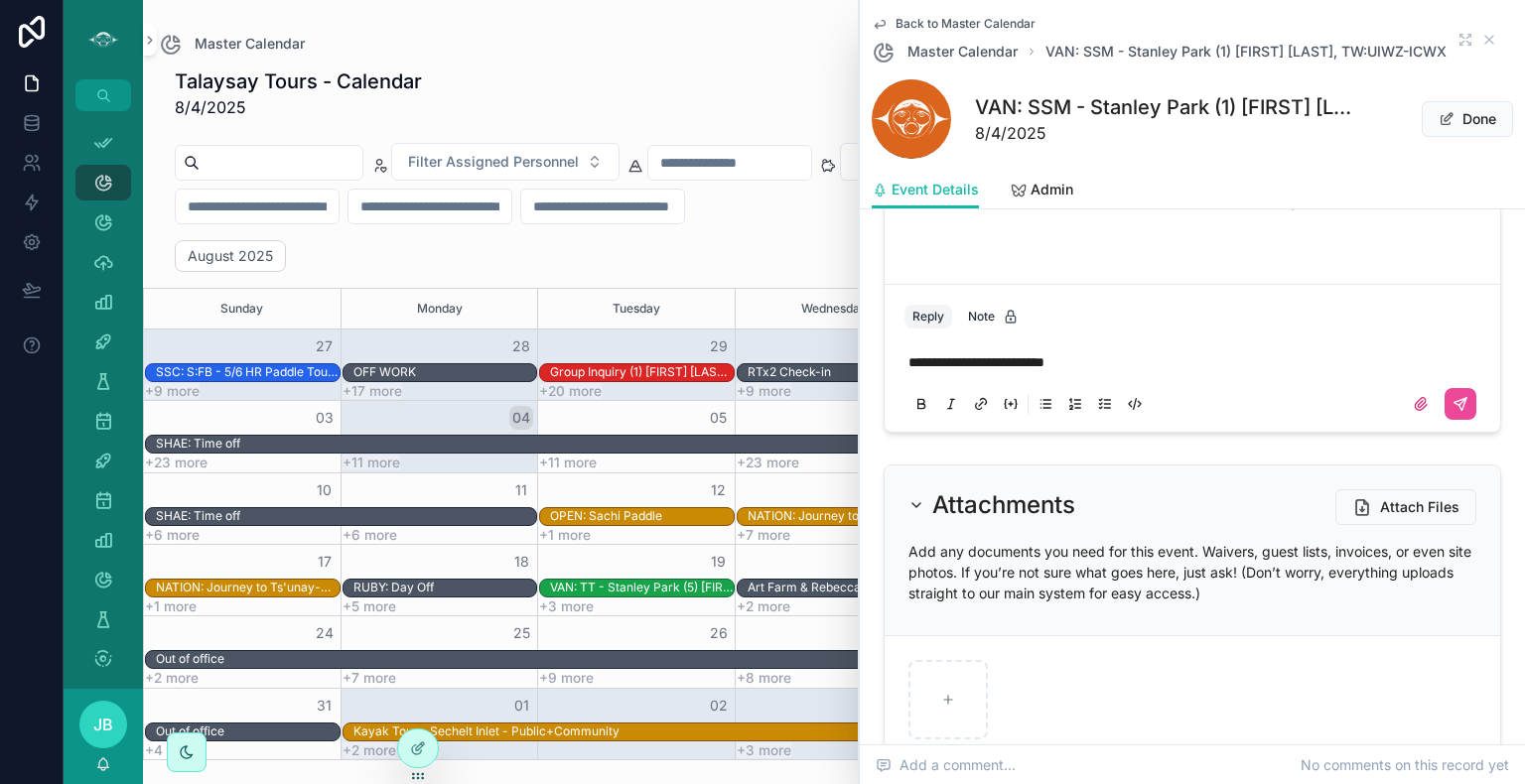 select on "*" 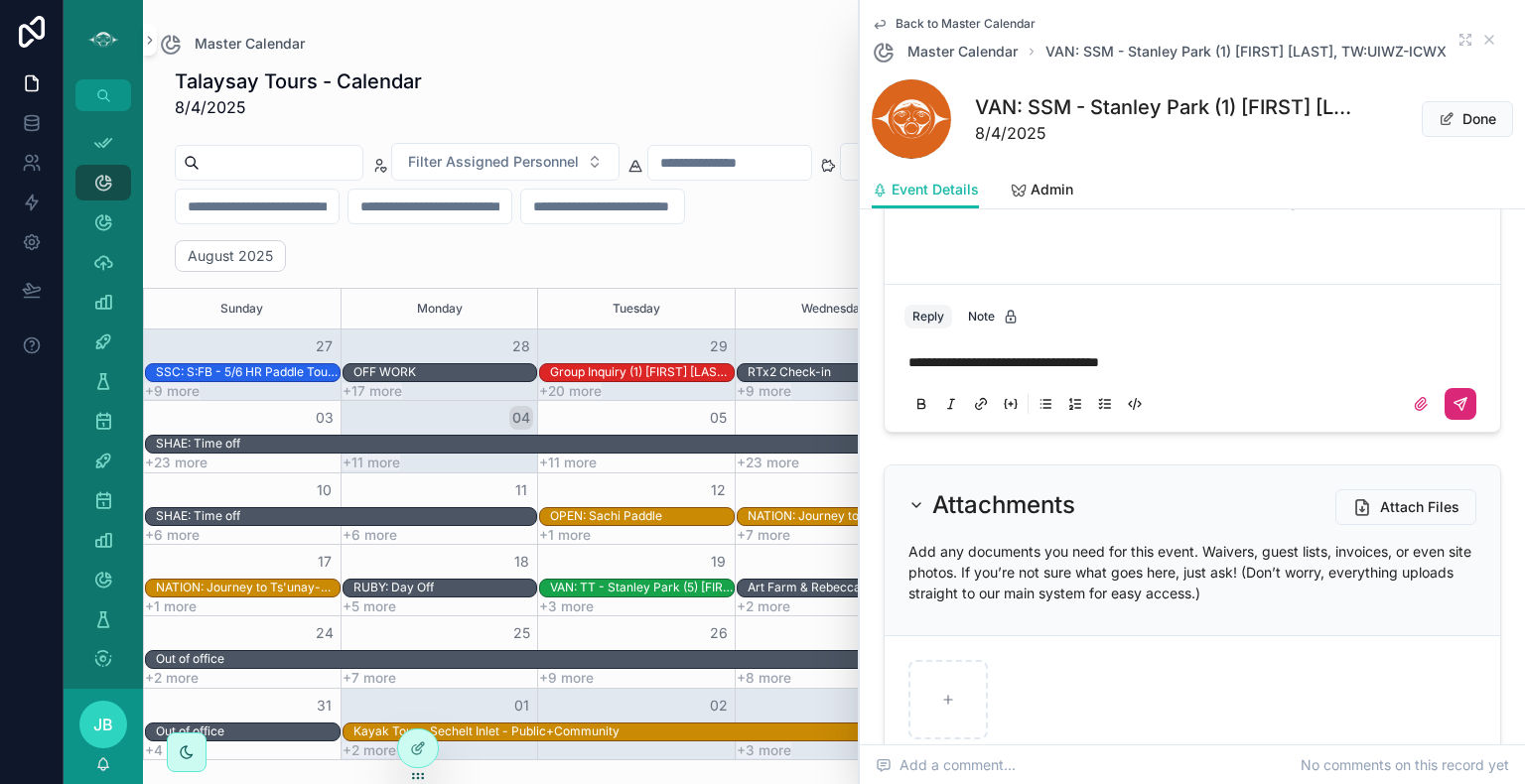 click 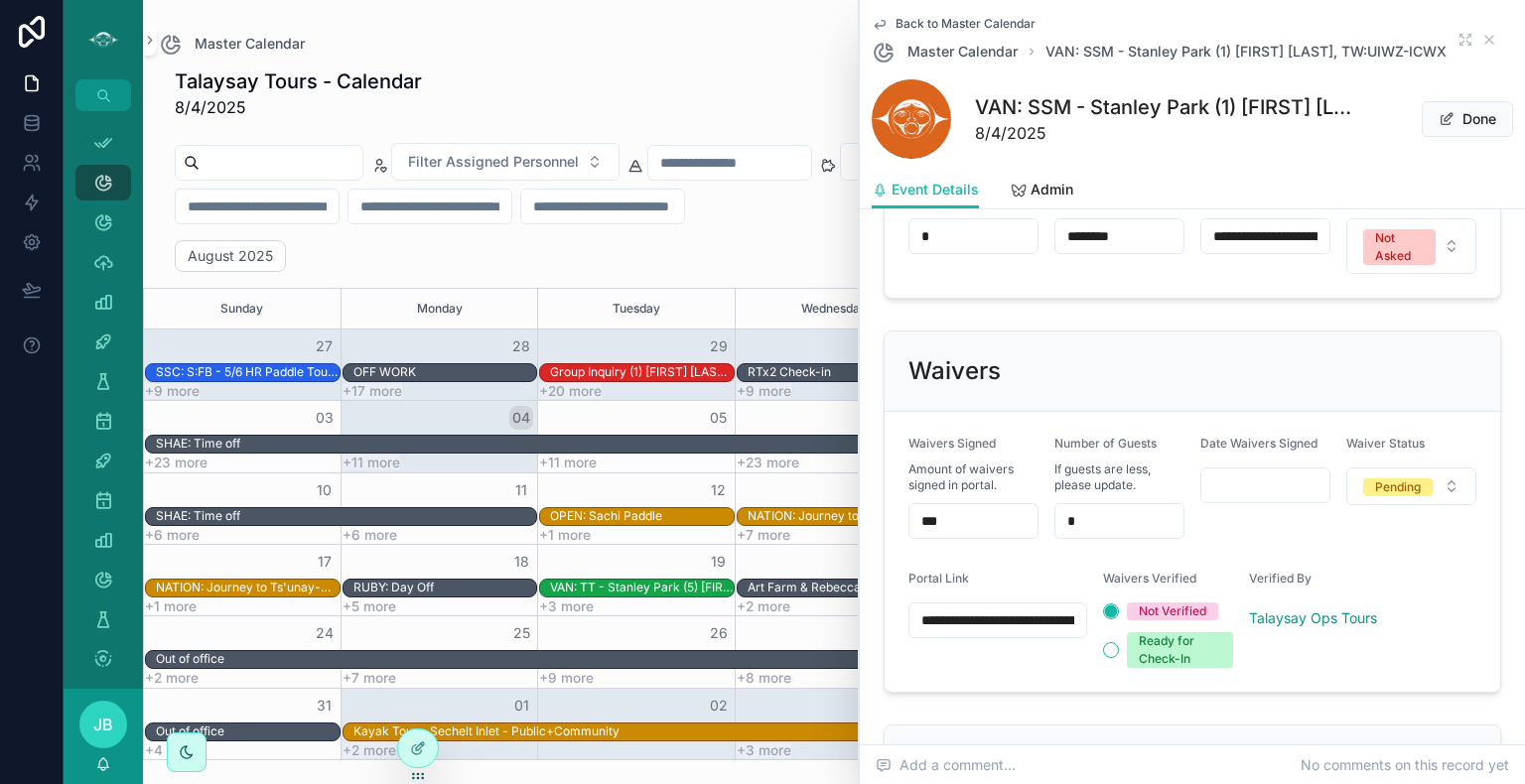 scroll, scrollTop: 1497, scrollLeft: 0, axis: vertical 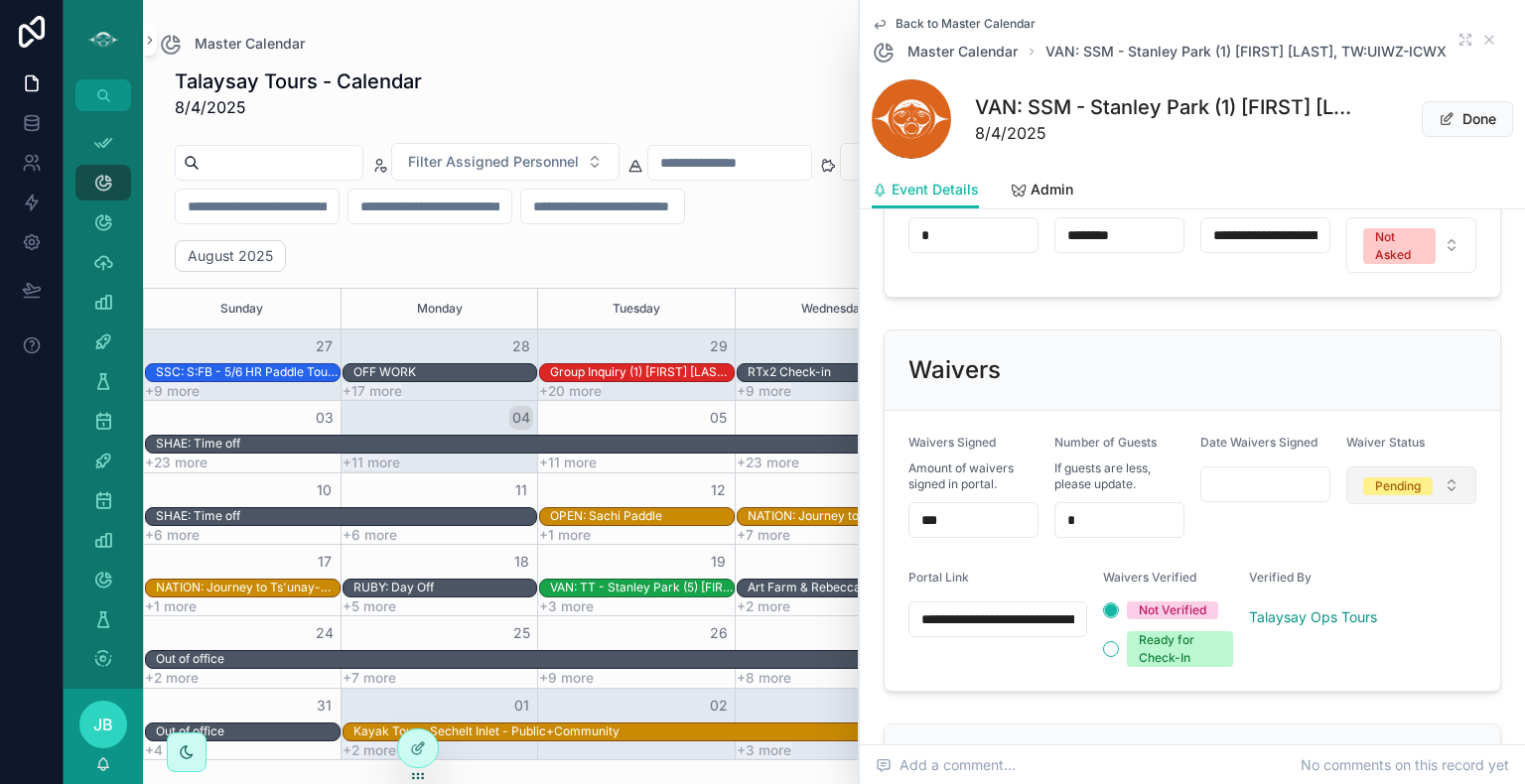 click on "Pending" at bounding box center [1411, 485] 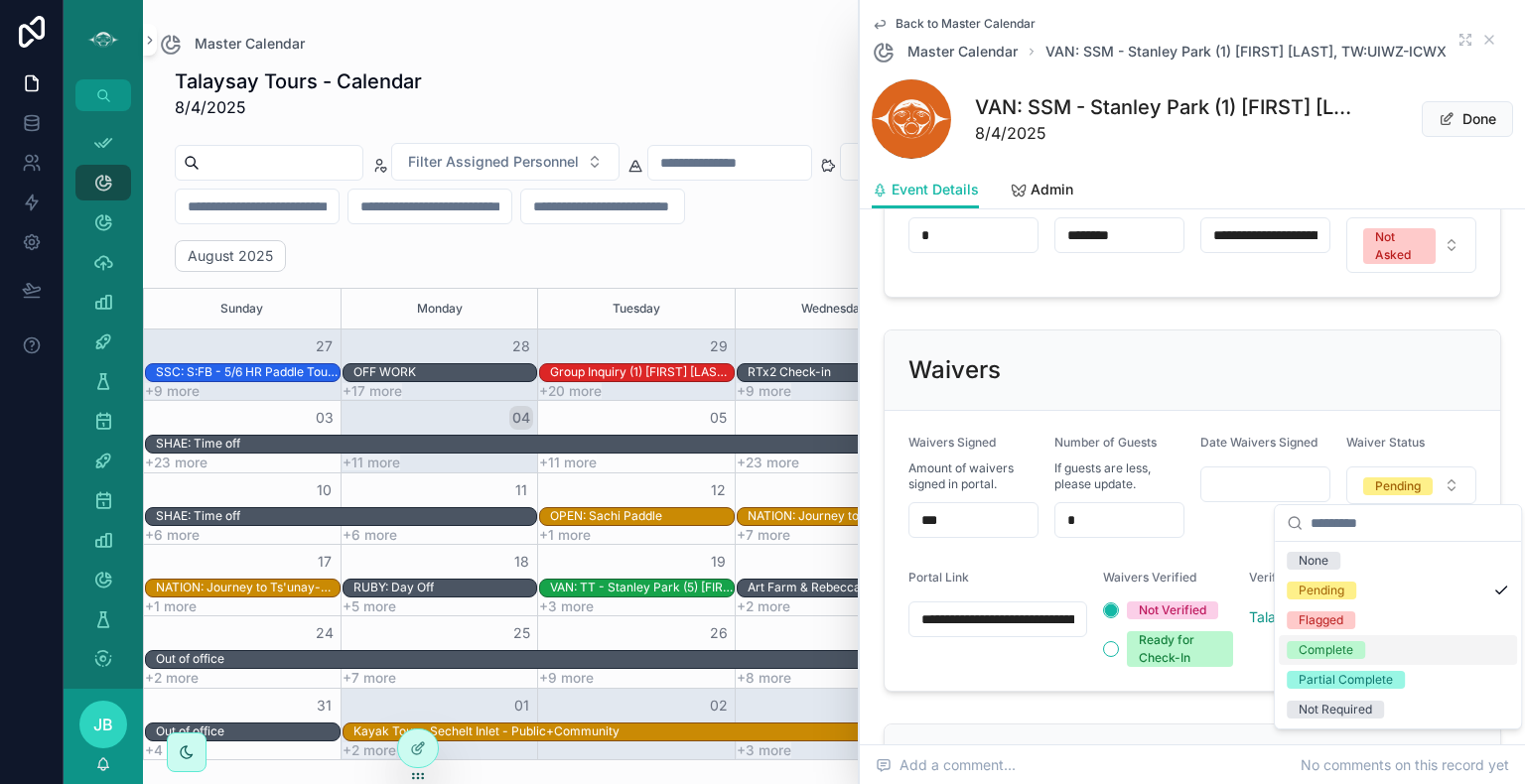 click on "Complete" at bounding box center (1325, 650) 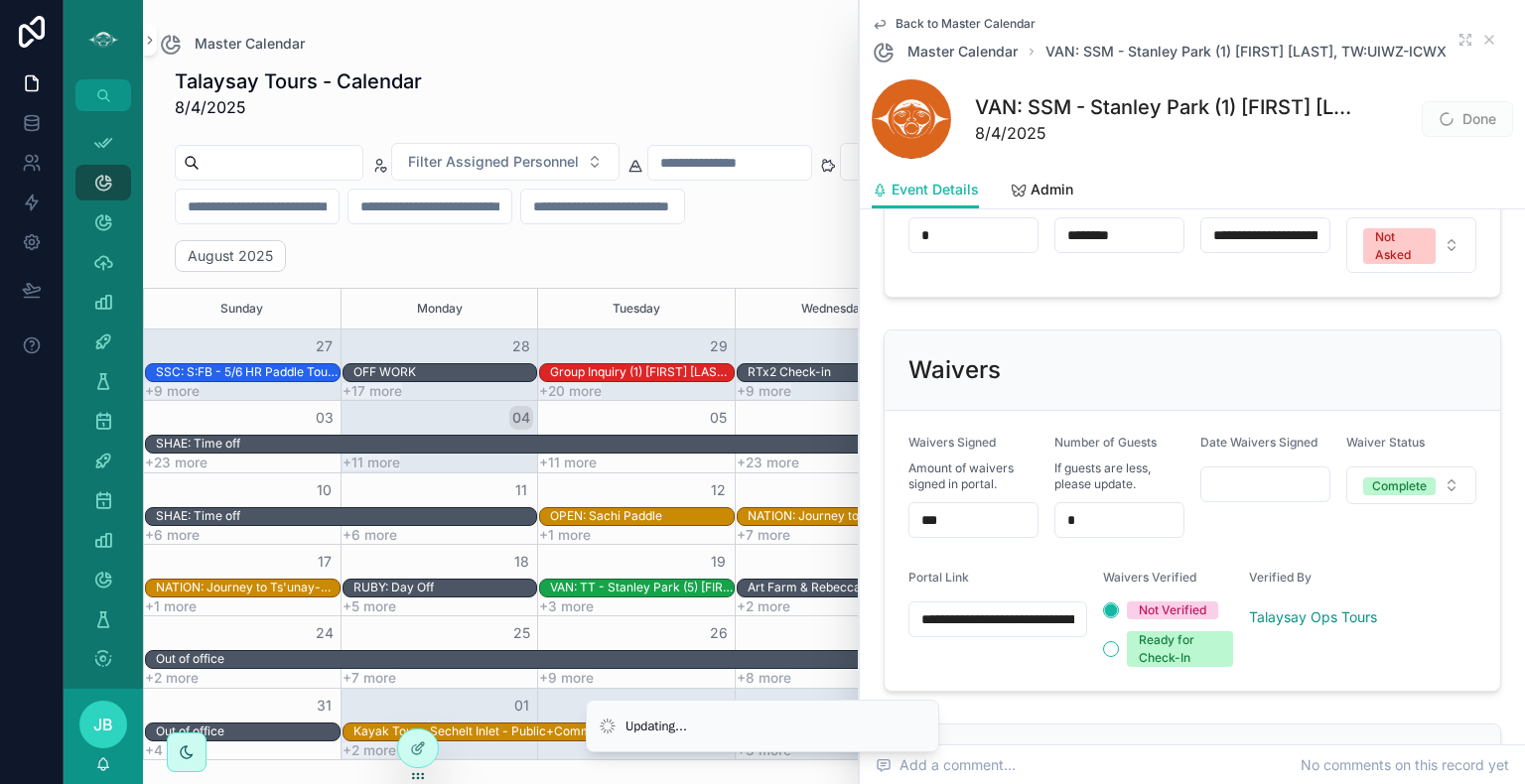 click on "***" at bounding box center [973, 520] 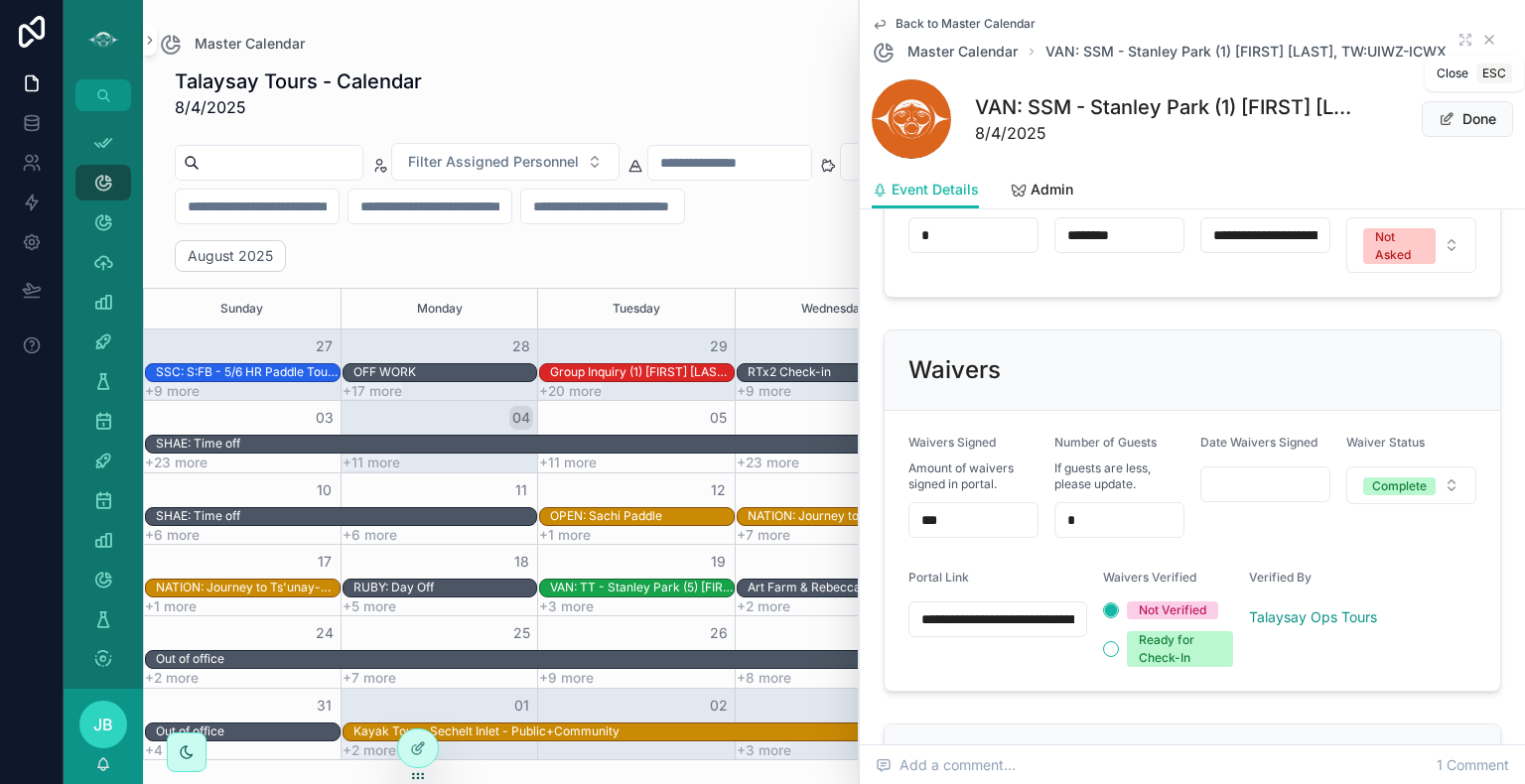 click 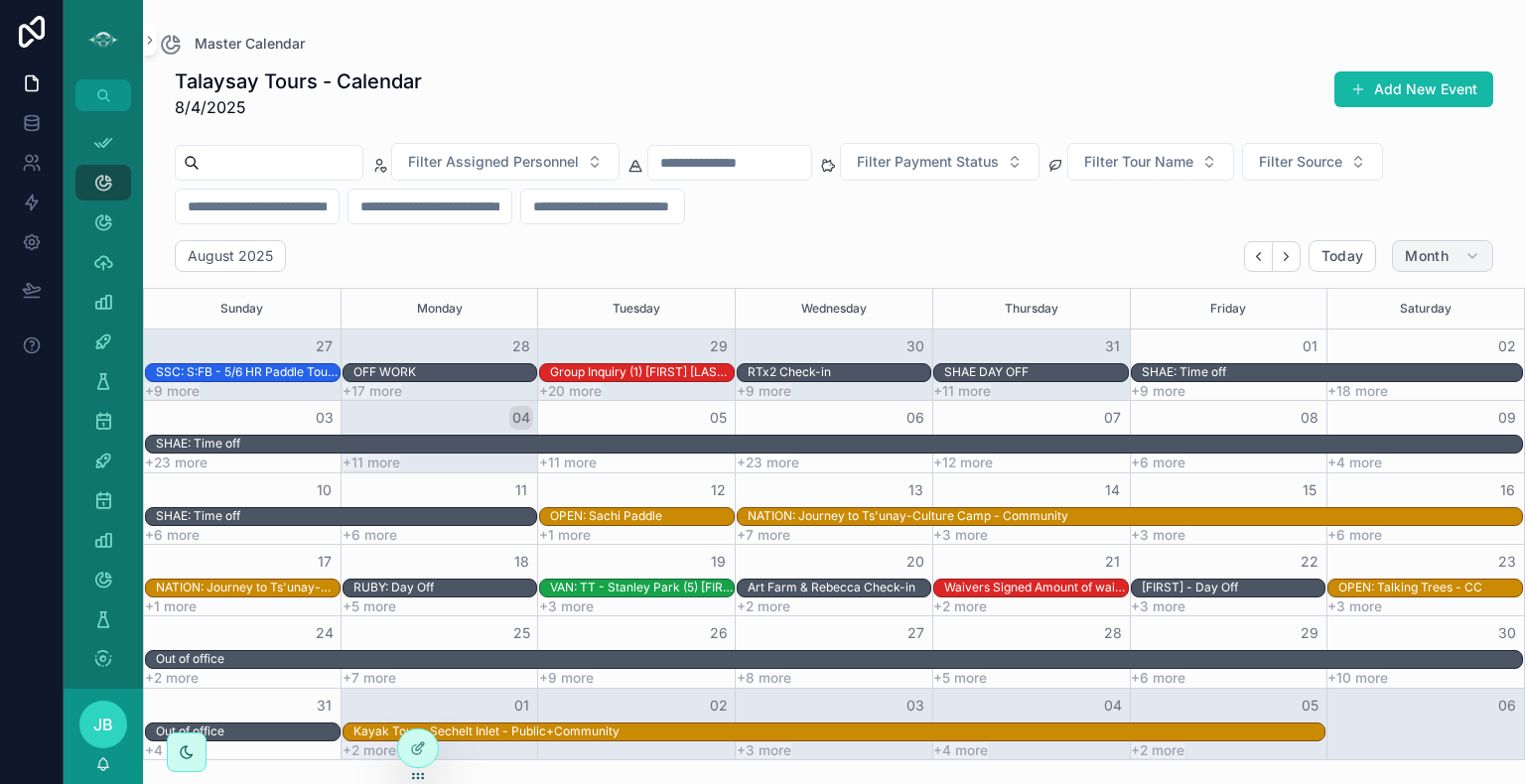 click on "Month" at bounding box center (1427, 256) 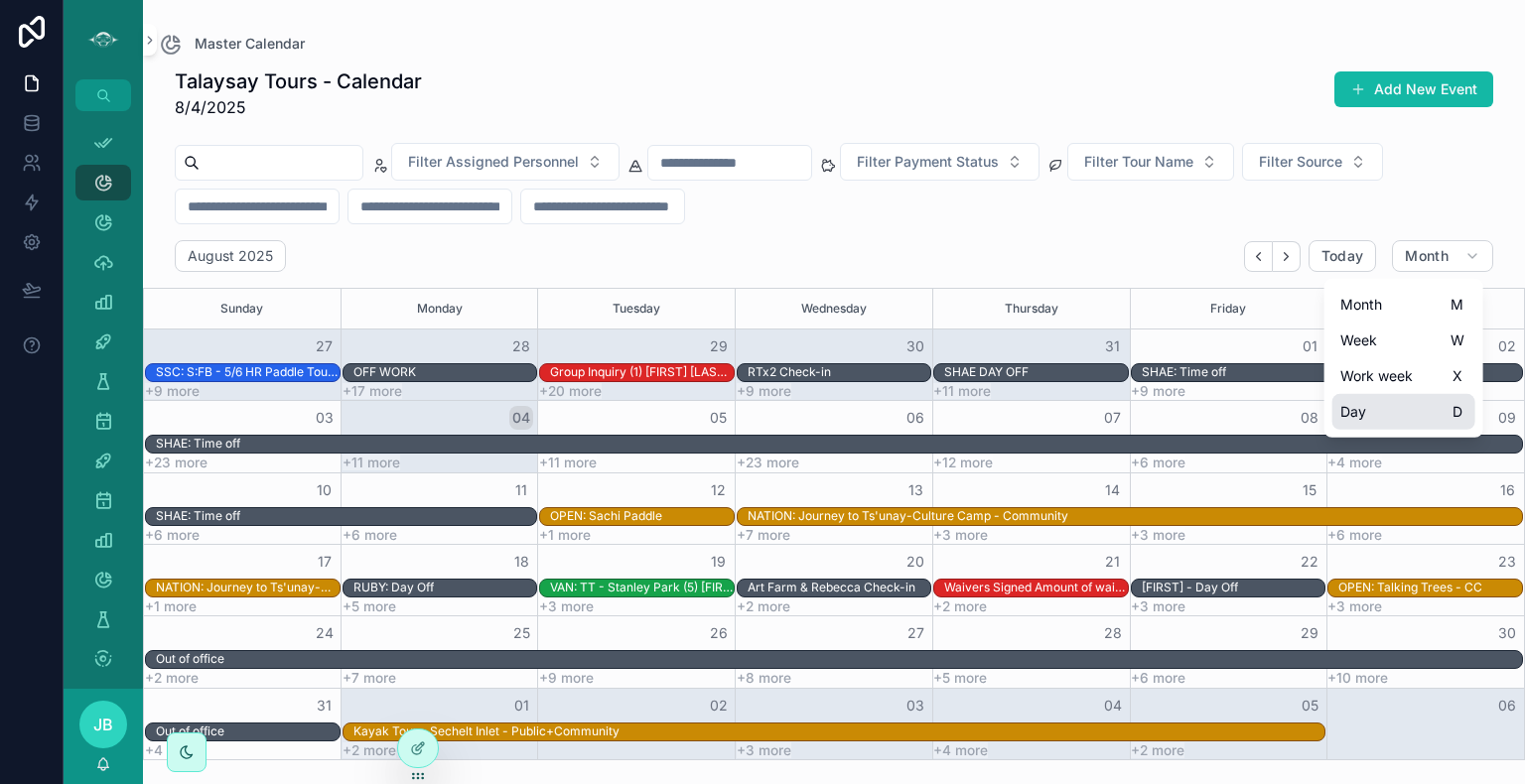 click on "Day D" at bounding box center (1404, 412) 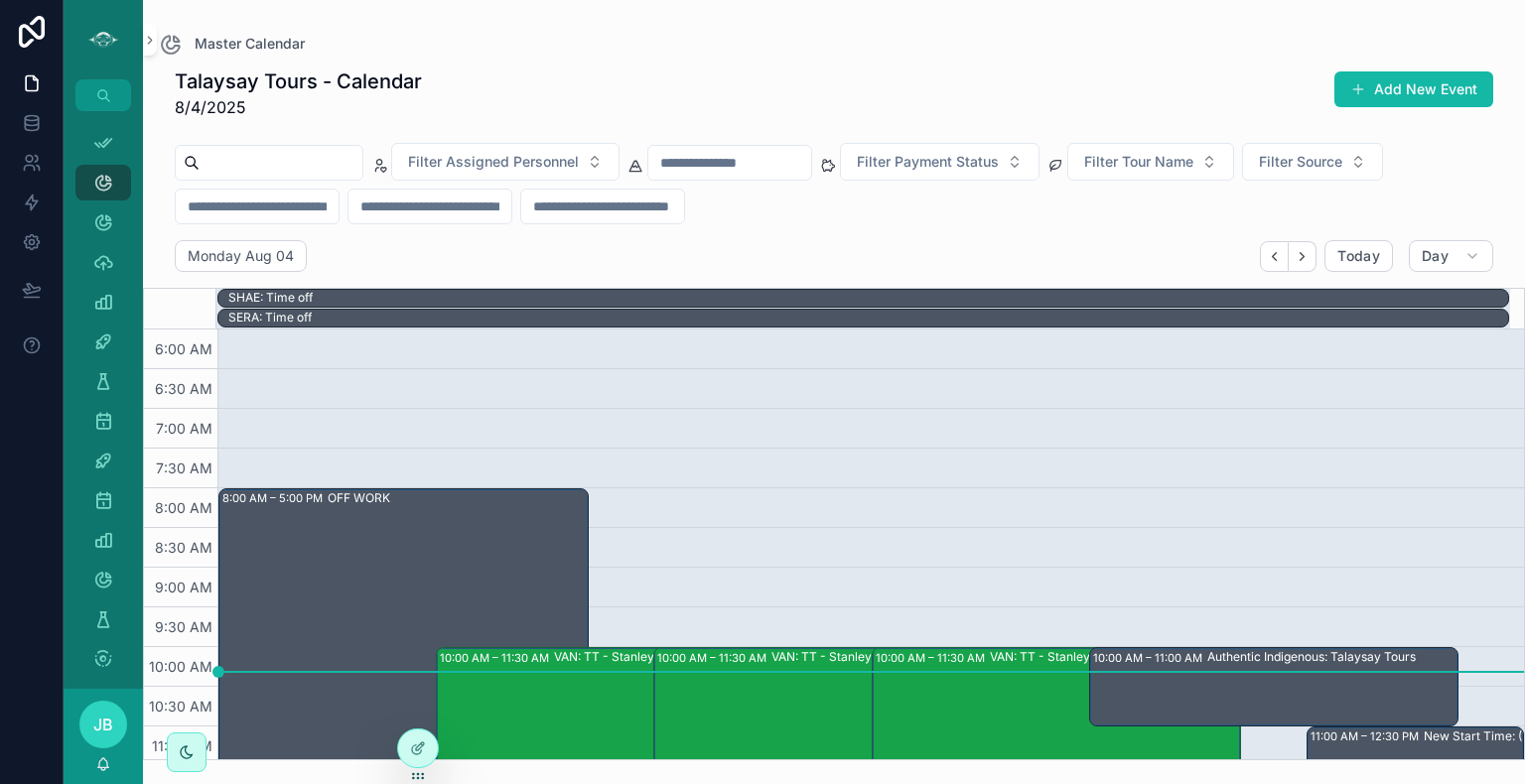 scroll, scrollTop: 191, scrollLeft: 0, axis: vertical 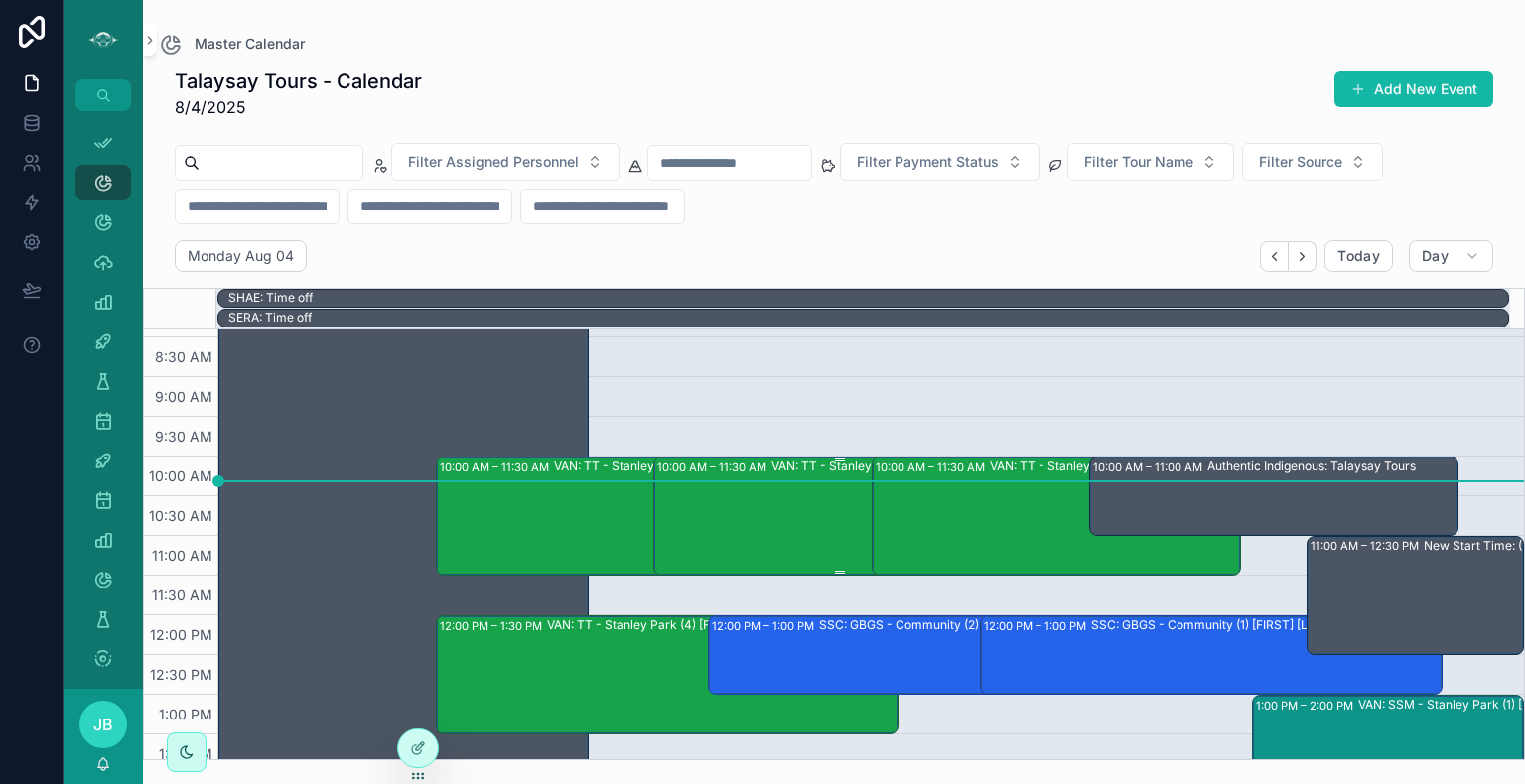click on "10:00 AM – 11:30 AM VAN: TT - Stanley Park (1) [FIRST] [LAST], TW:UAVN-RYIY" at bounding box center (839, 516) 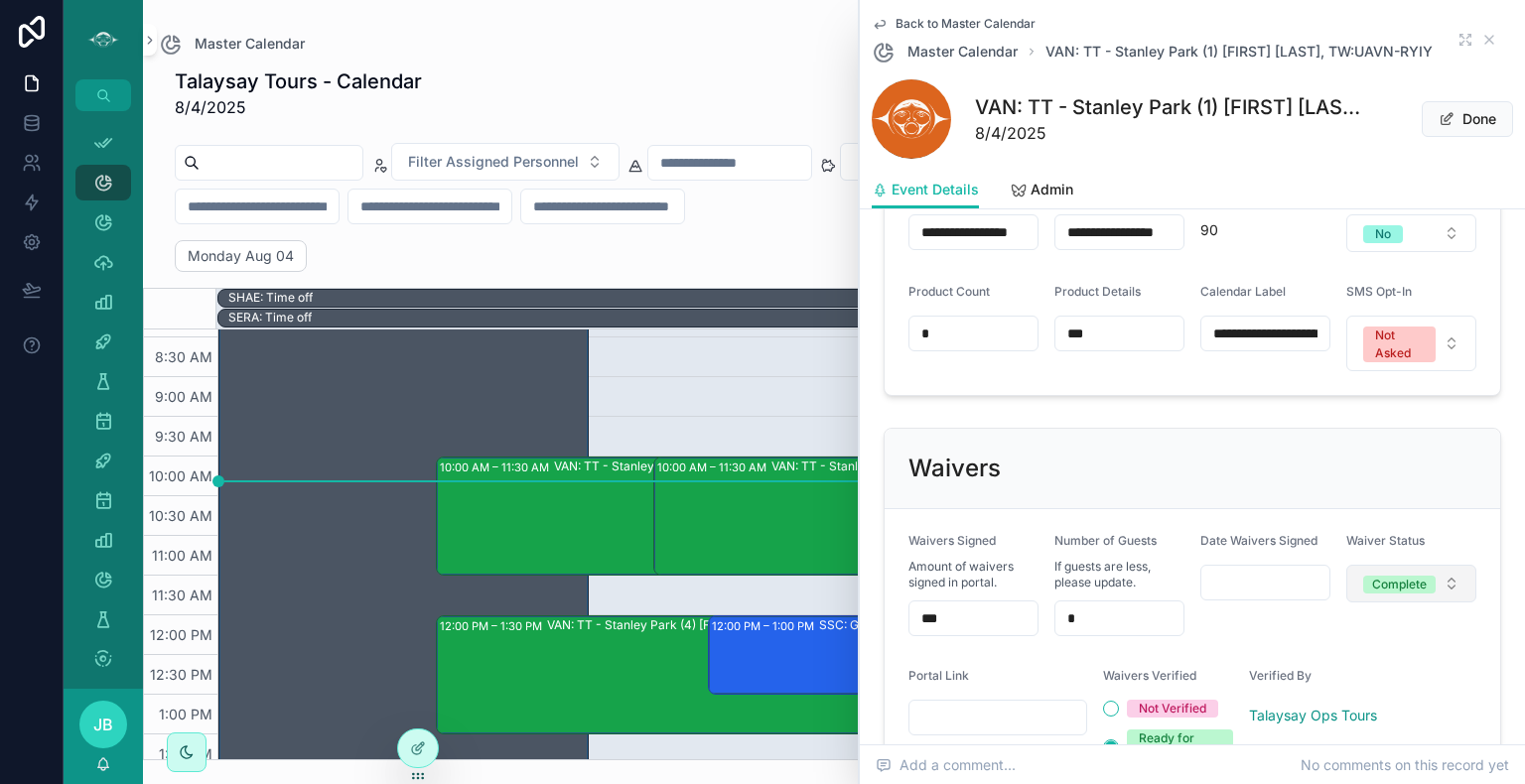 scroll, scrollTop: 1389, scrollLeft: 0, axis: vertical 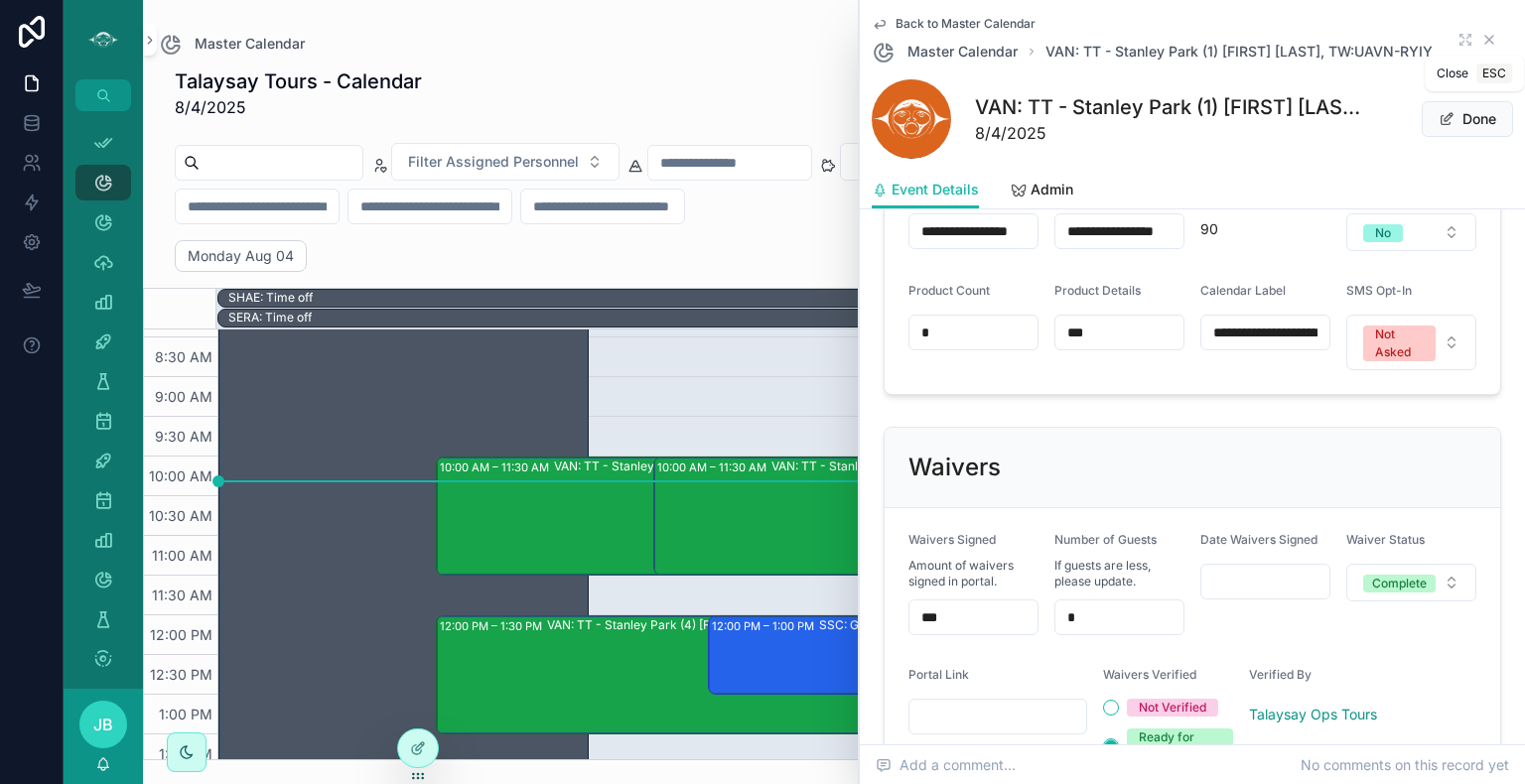 click 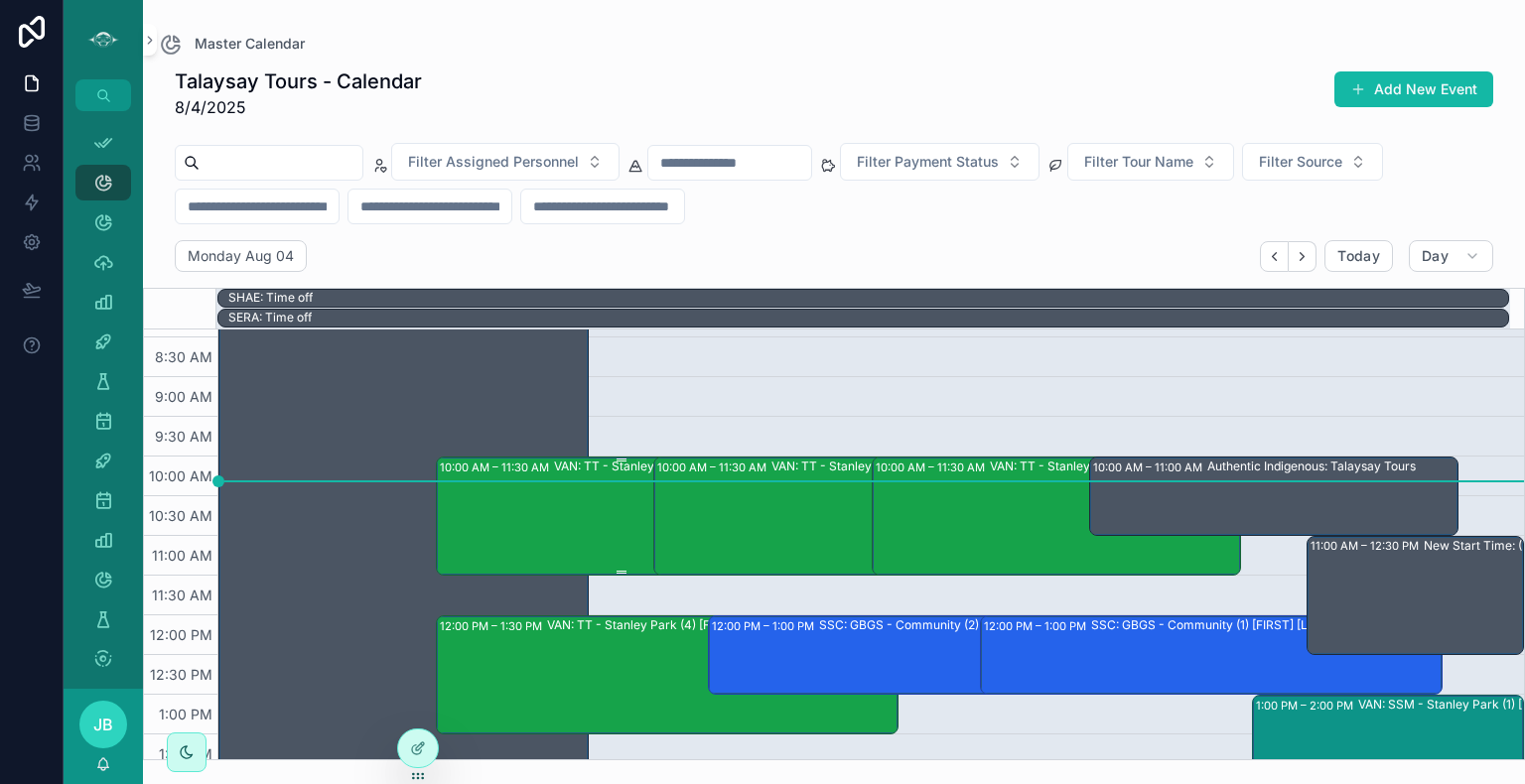 click on "VAN: TT - Stanley Park (1) [FIRST] [LAST], TW:WKTH-UWAT" at bounding box center [723, 515] 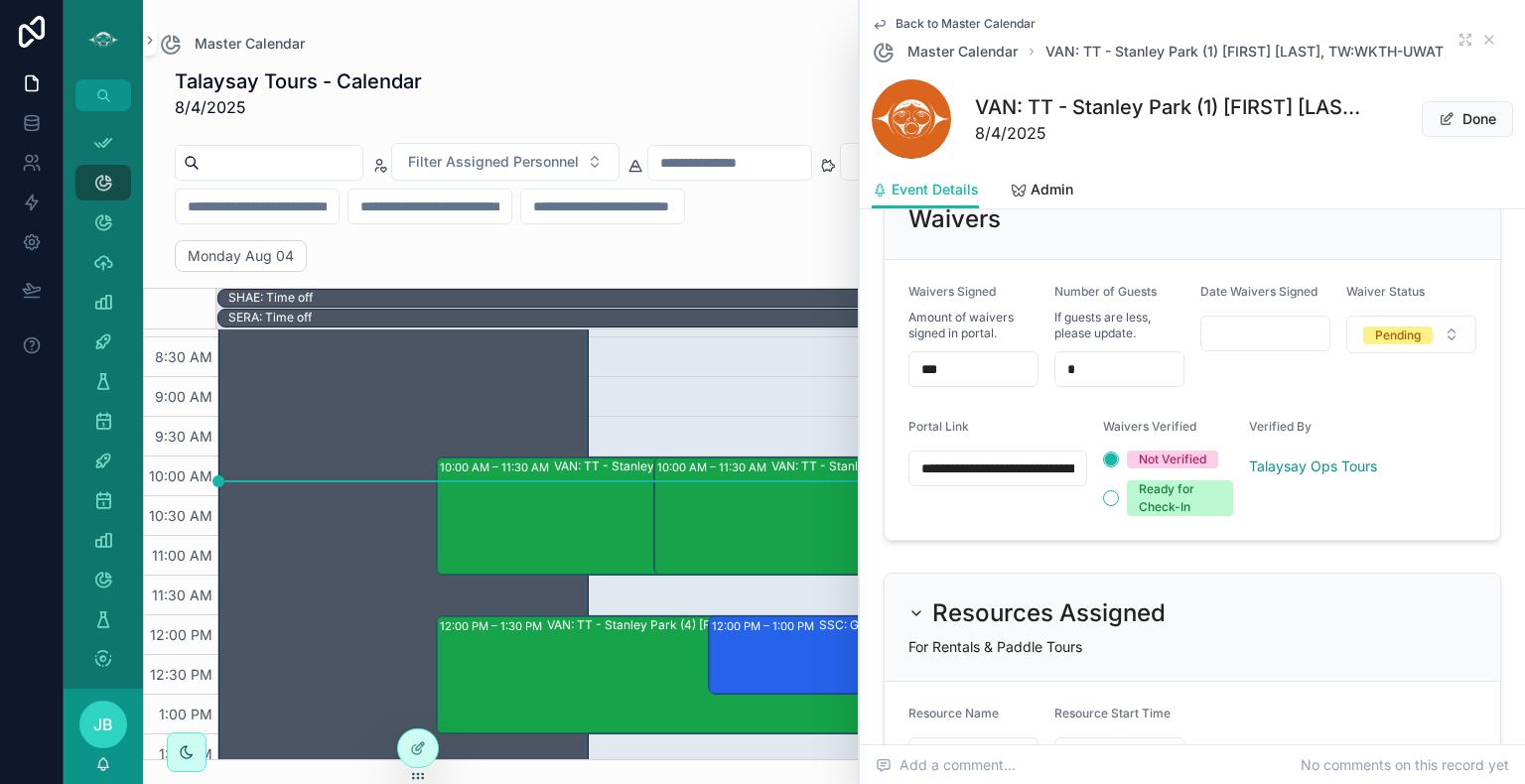 scroll, scrollTop: 1638, scrollLeft: 0, axis: vertical 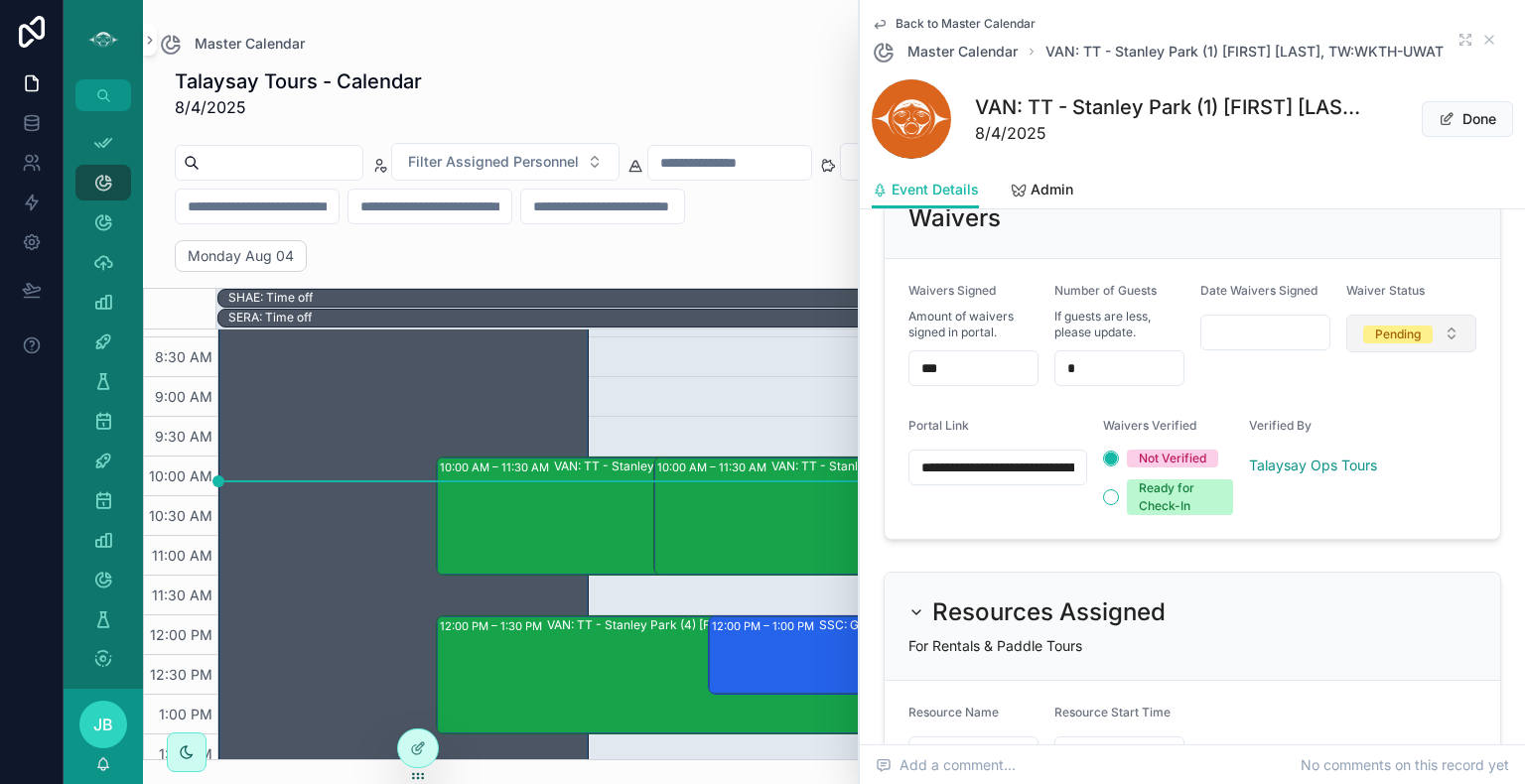 click on "Pending" at bounding box center [1398, 334] 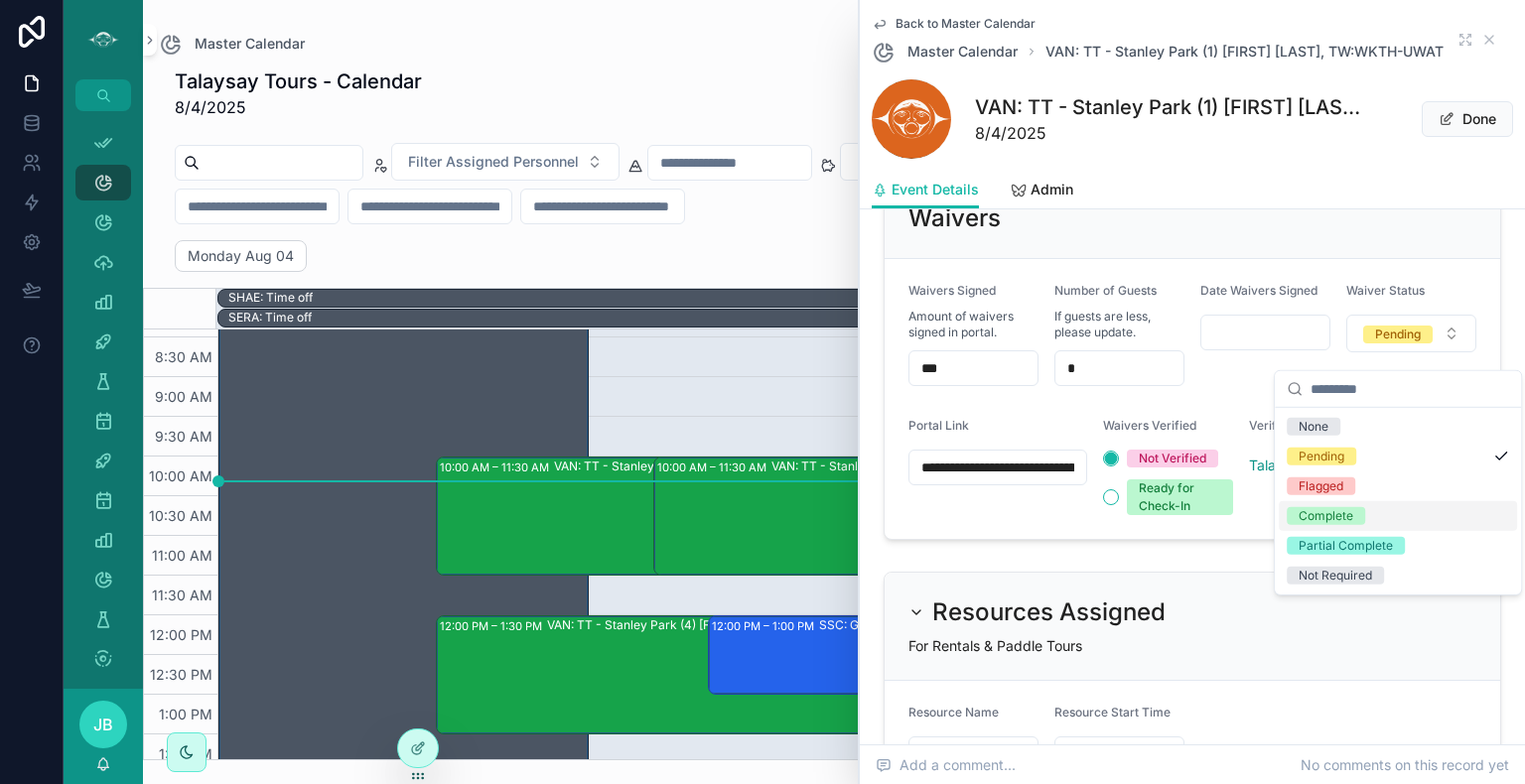 click on "Complete" at bounding box center (1325, 516) 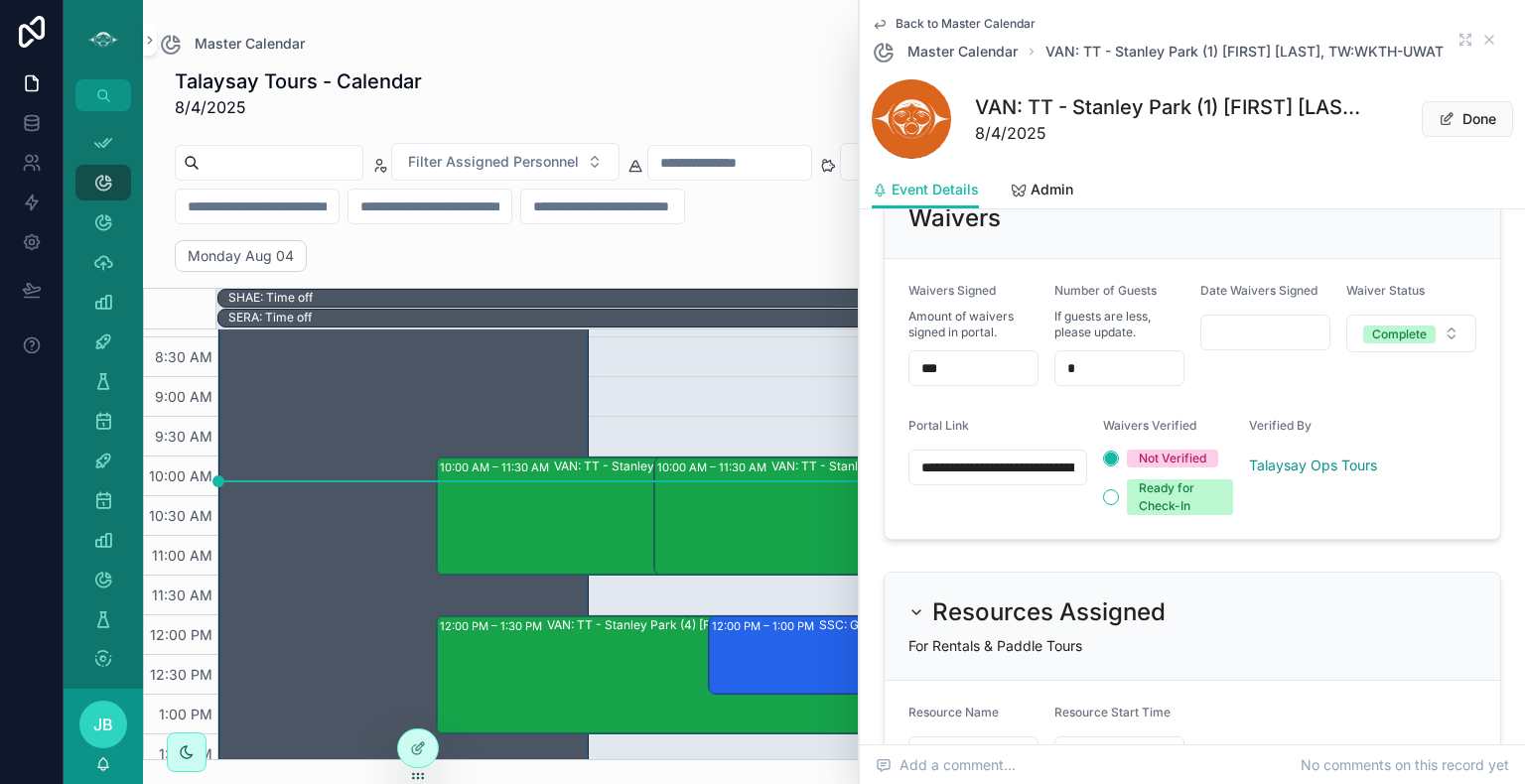 click on "***" at bounding box center [973, 368] 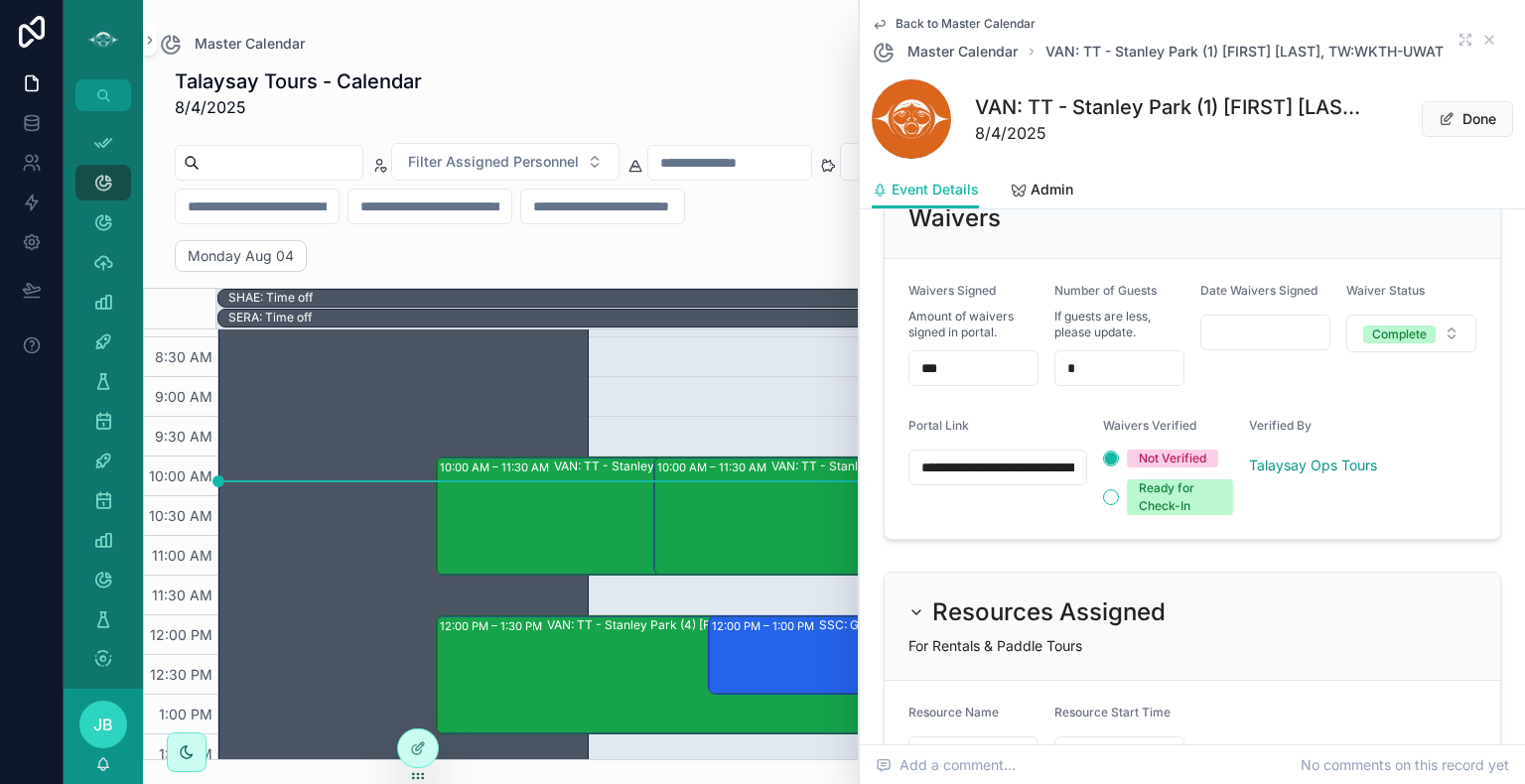 type on "***" 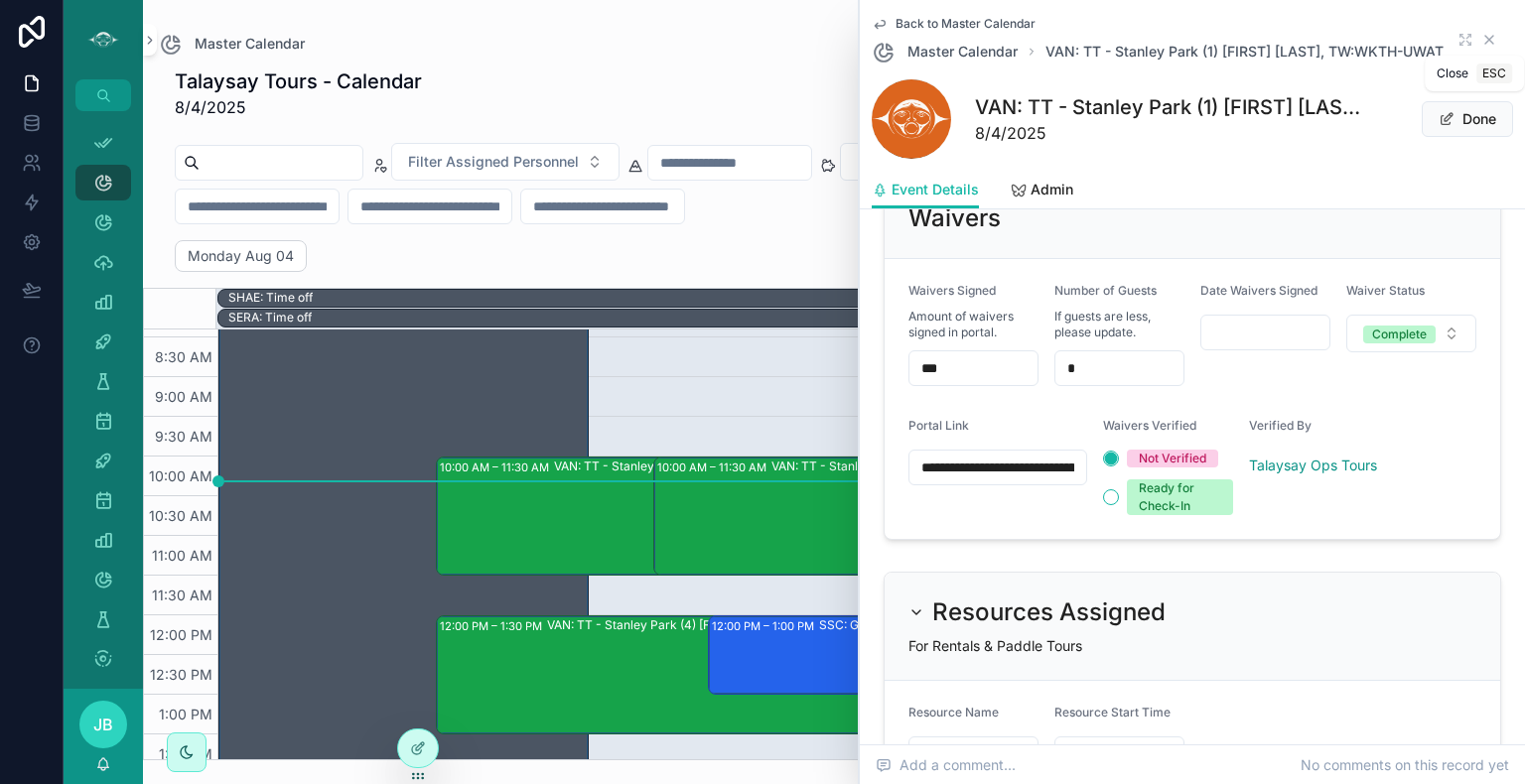 click 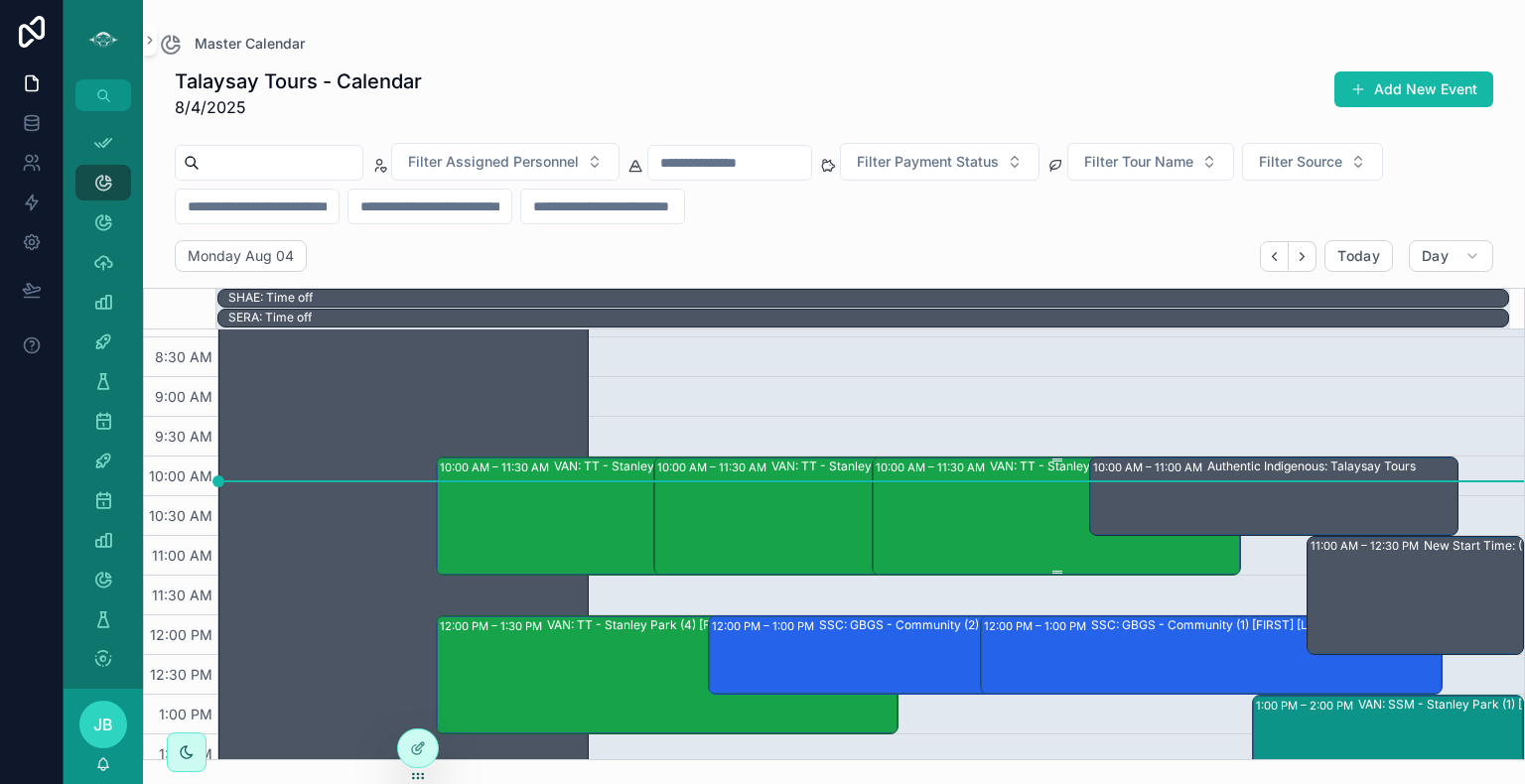 click on "10:00 AM – 11:30 AM VAN: TT - Stanley Park (2) [FIRST] [LAST], TW:JYDZ-WHBH" at bounding box center [1057, 516] 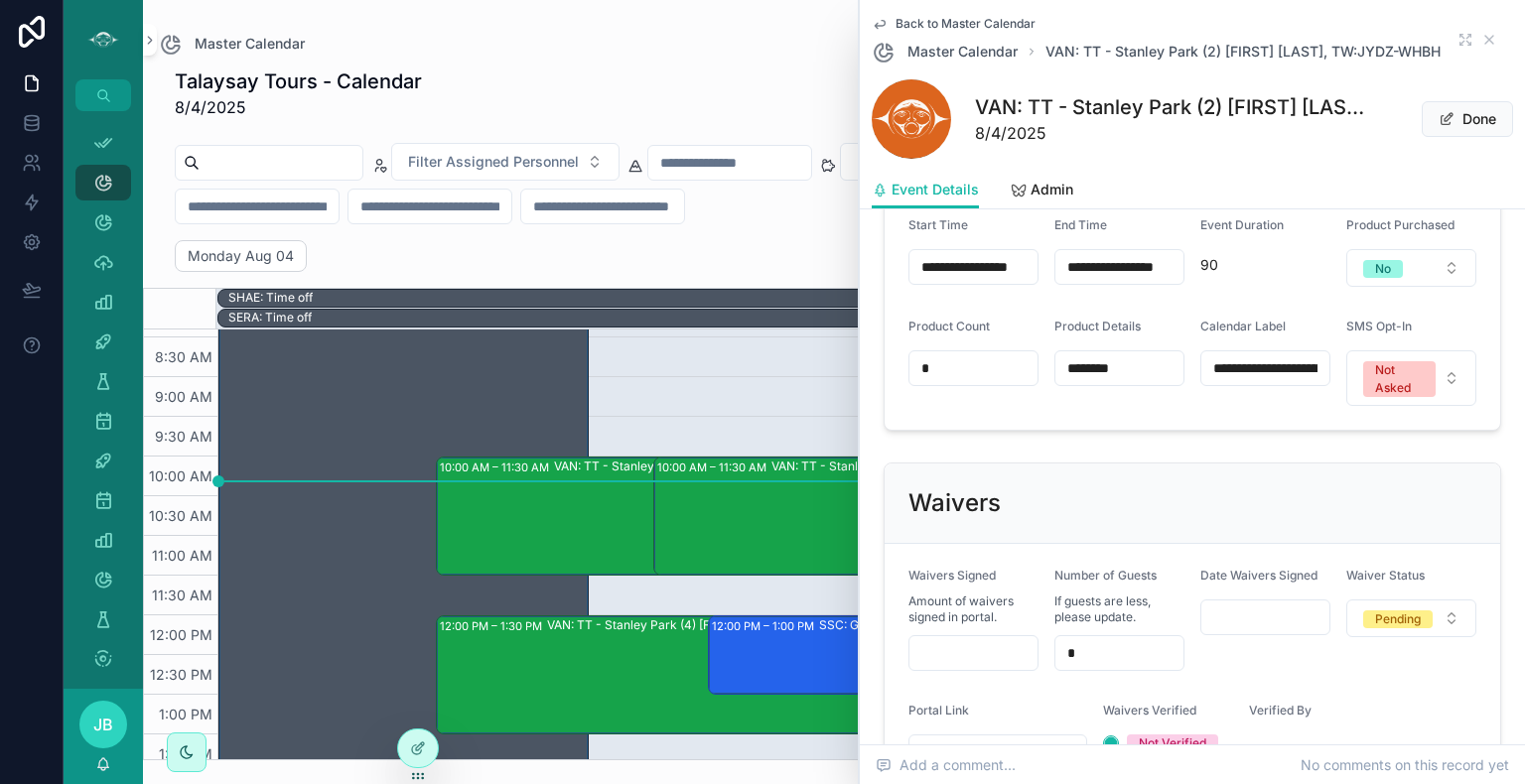 scroll, scrollTop: 1356, scrollLeft: 0, axis: vertical 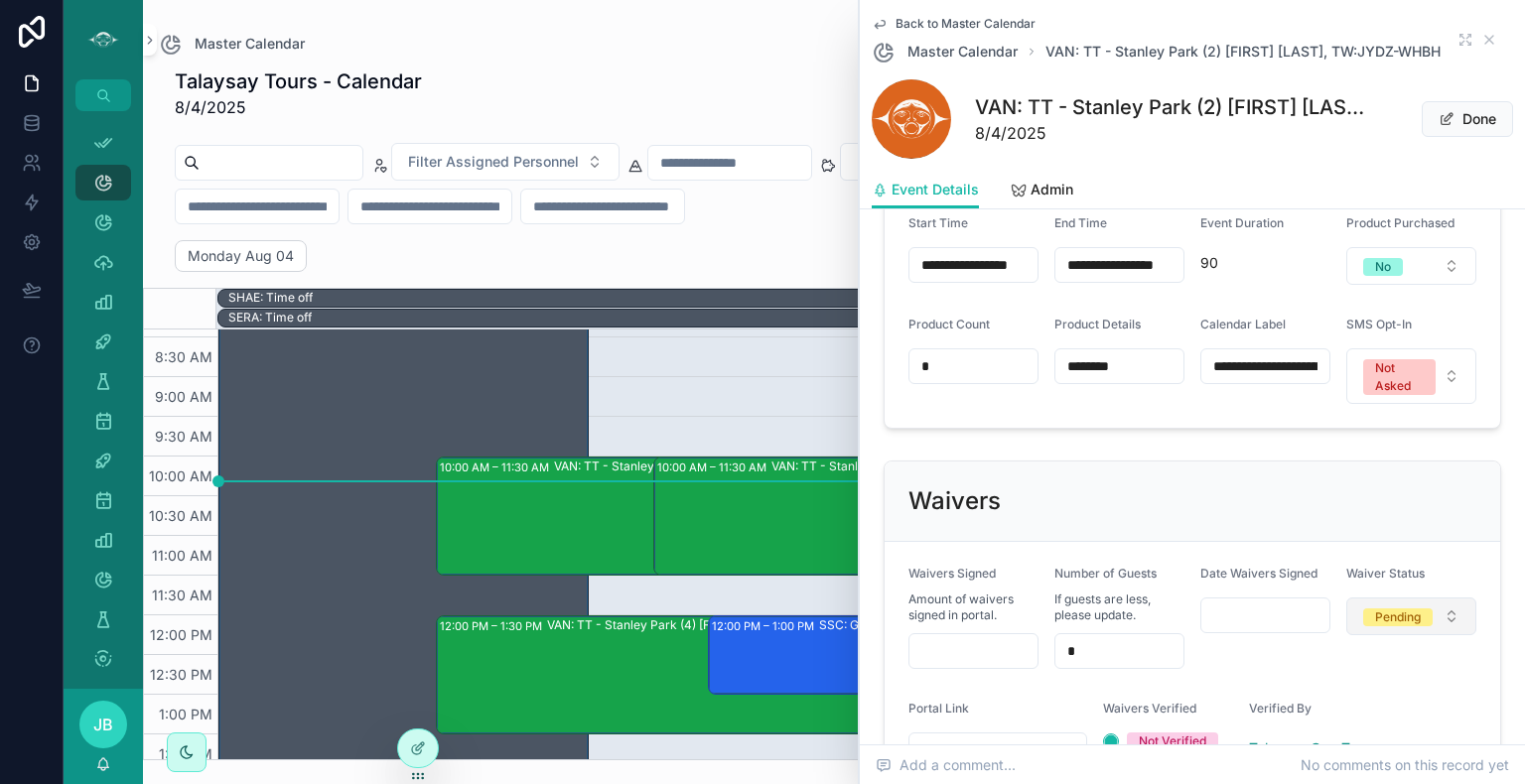 click on "Pending" at bounding box center (1398, 617) 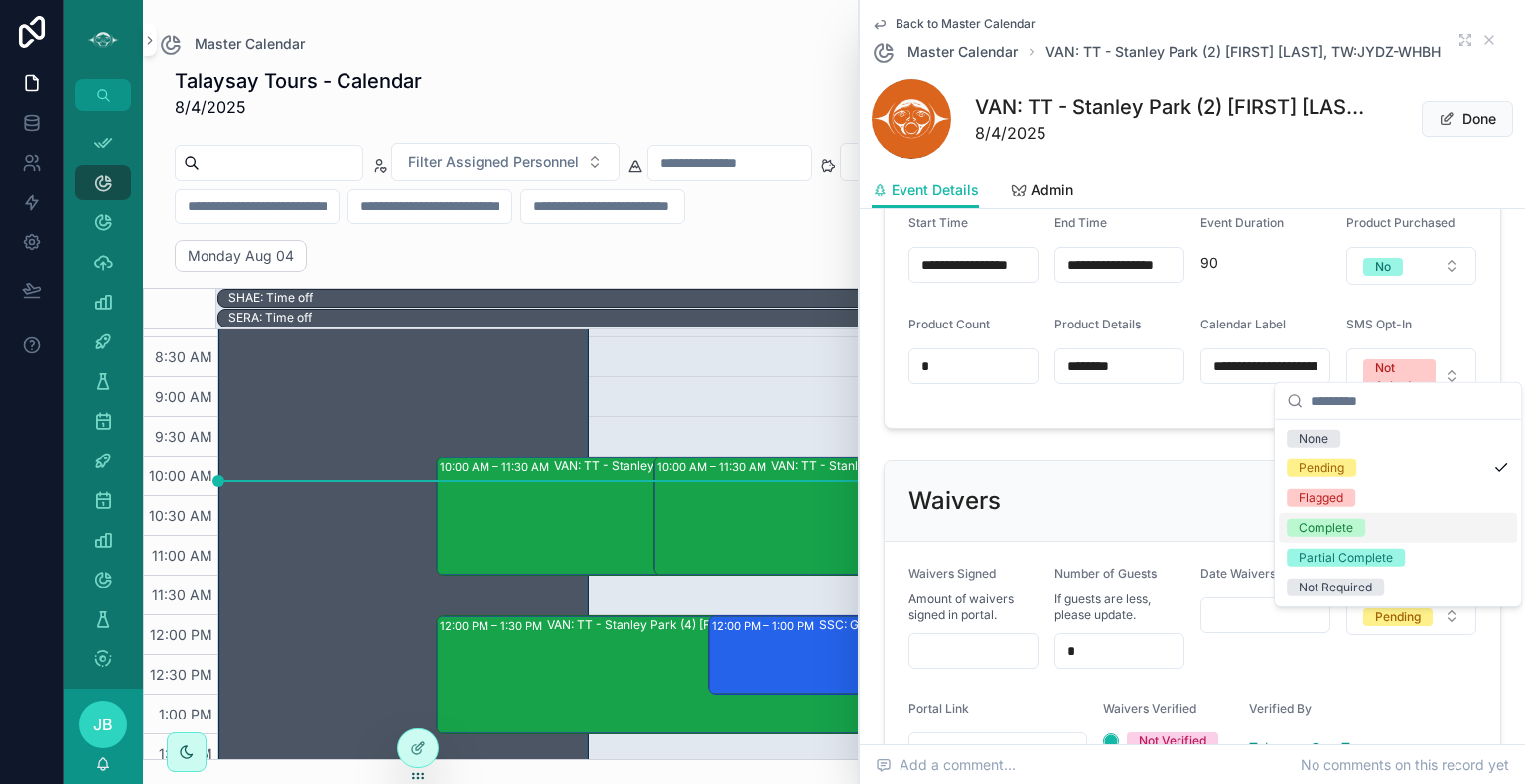 click on "Complete" at bounding box center [1325, 528] 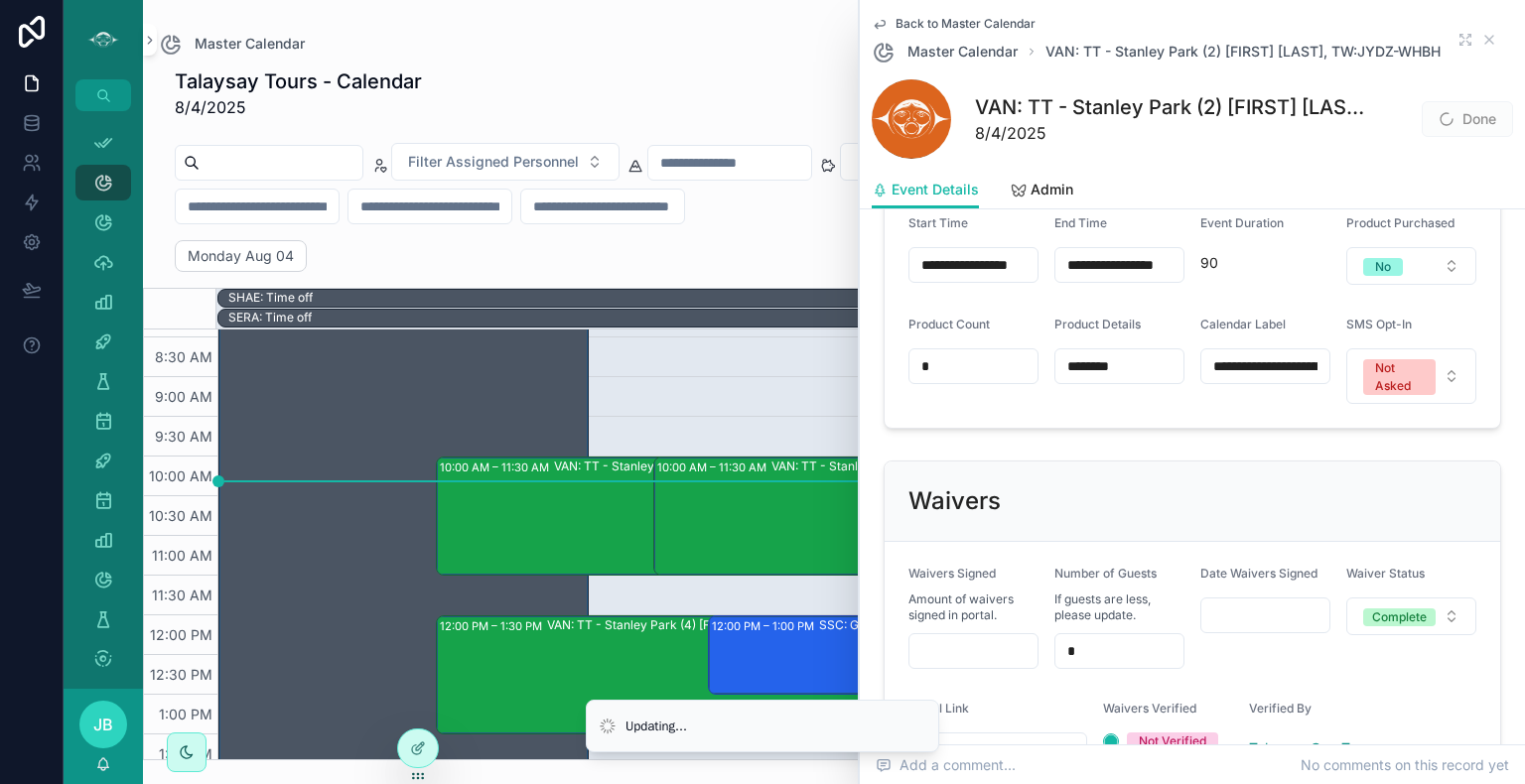 click at bounding box center (973, 651) 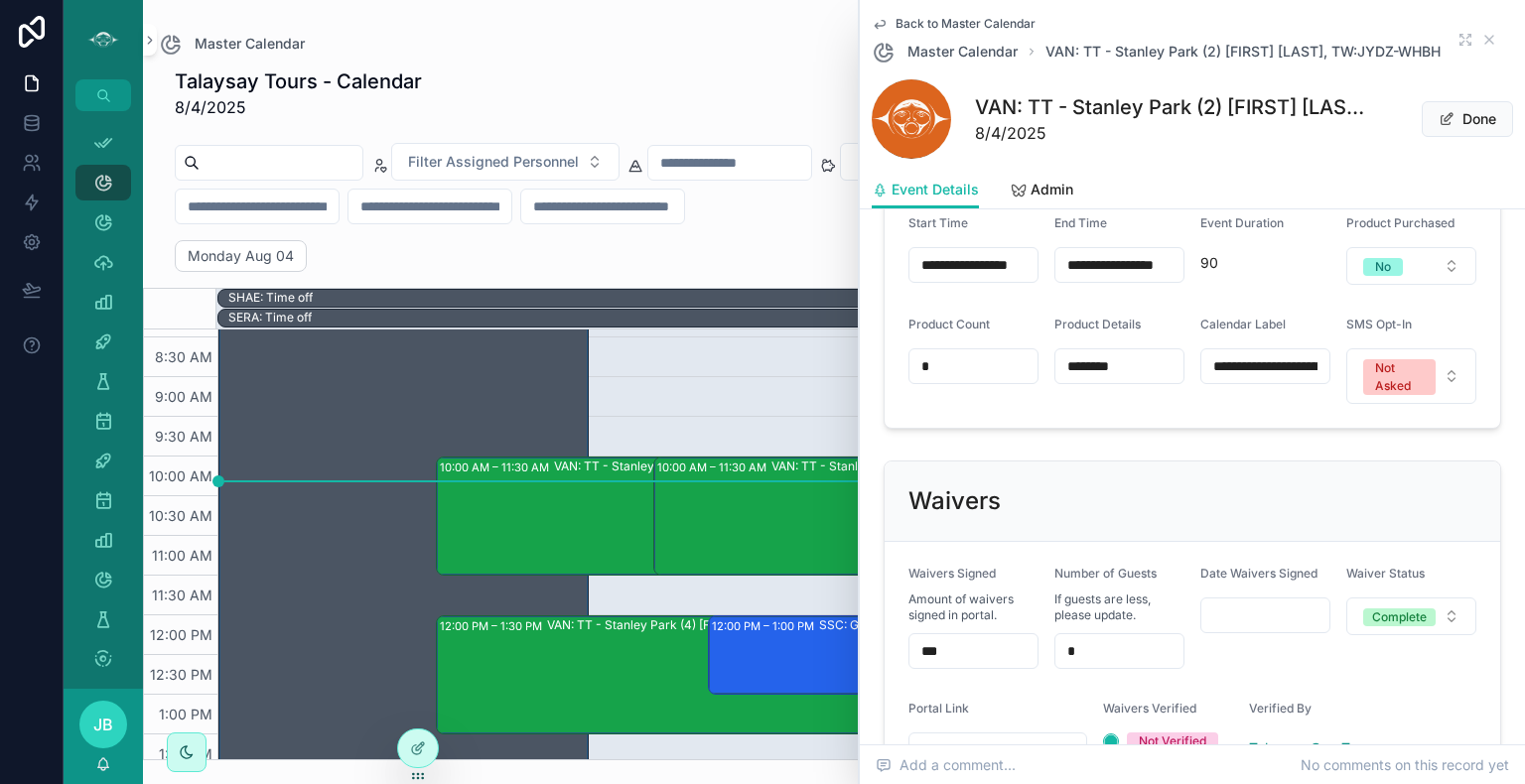 type on "***" 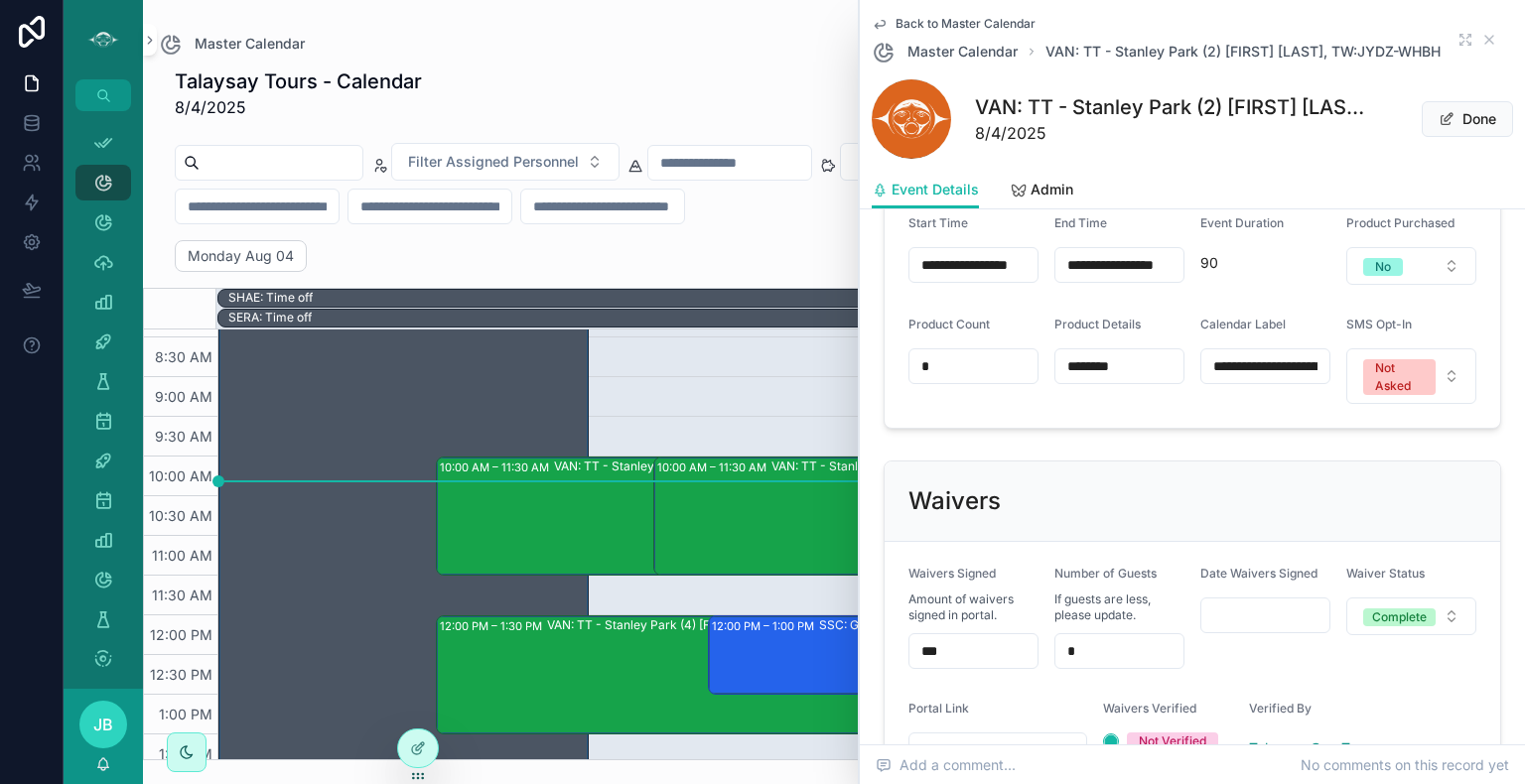 click on "Date Waivers Signed" at bounding box center [1265, 617] 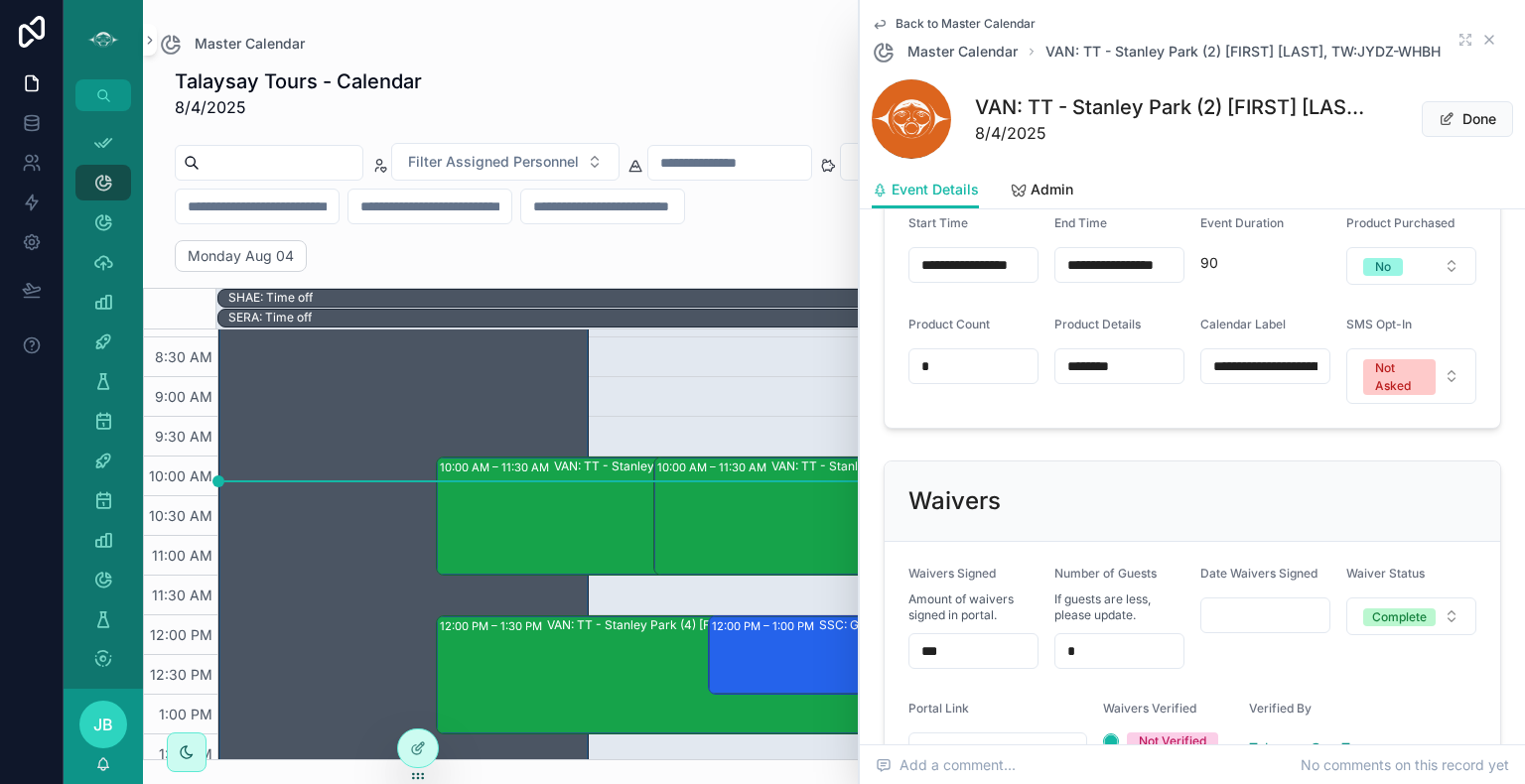 click 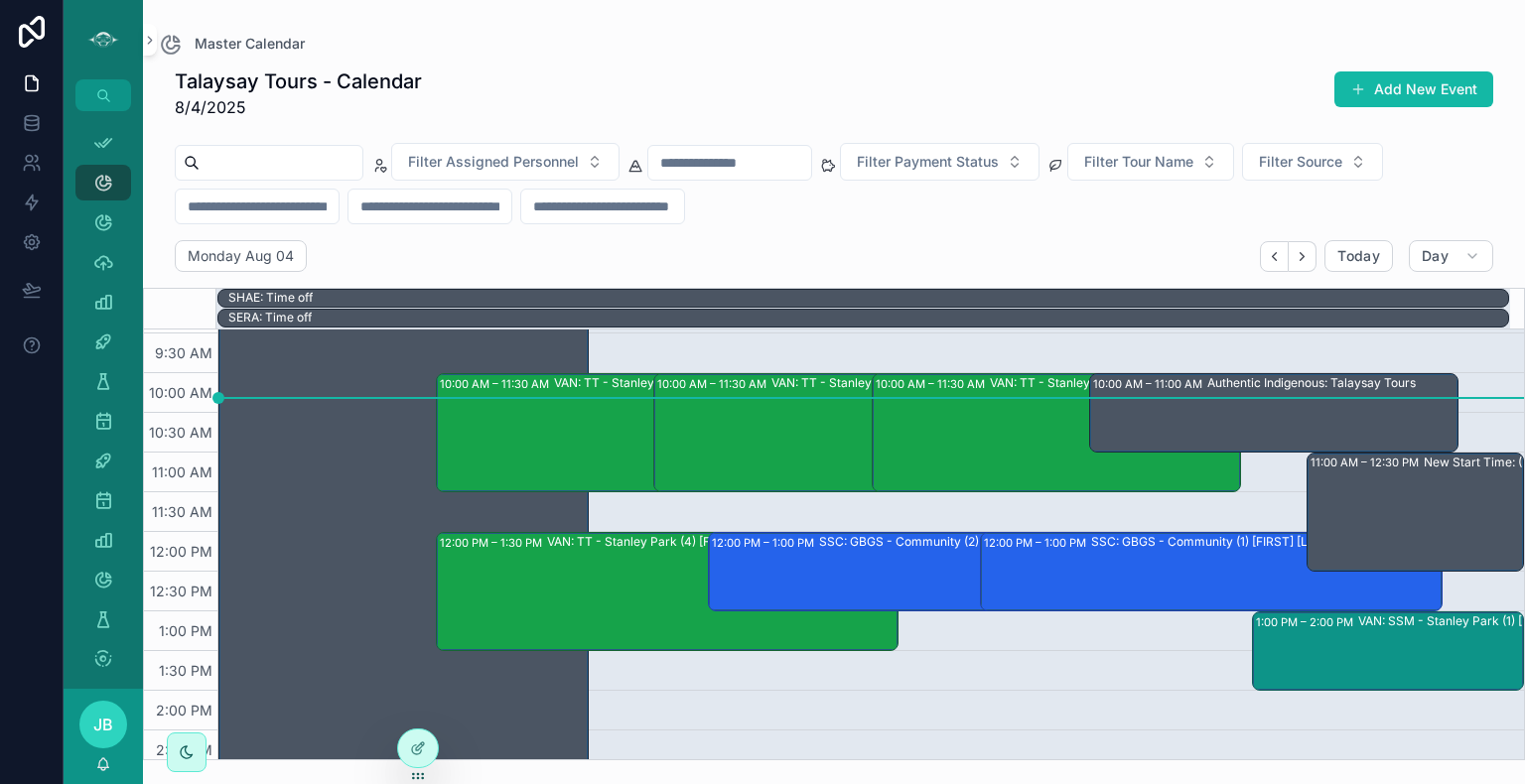 scroll, scrollTop: 274, scrollLeft: 0, axis: vertical 